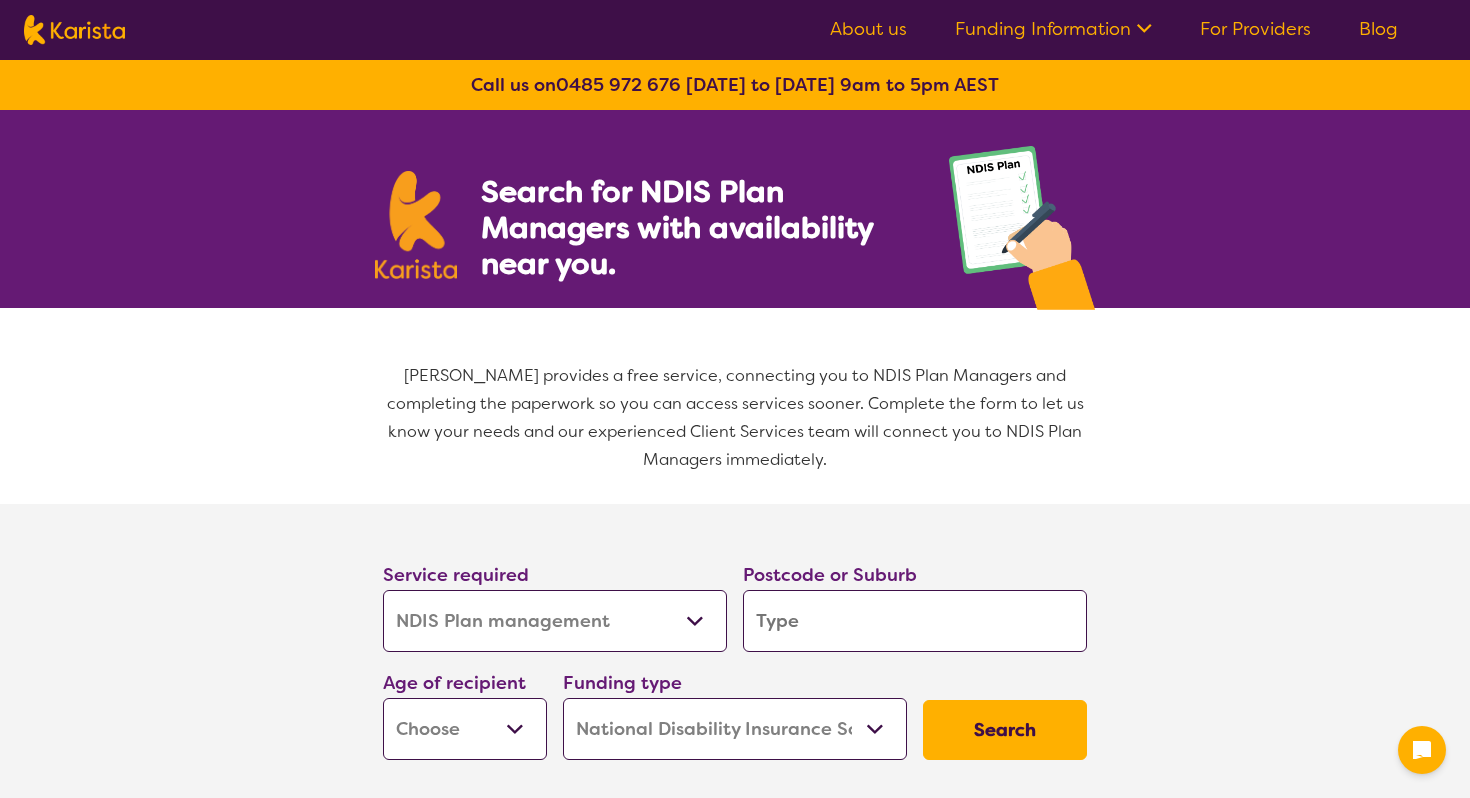 select on "NDIS Plan management" 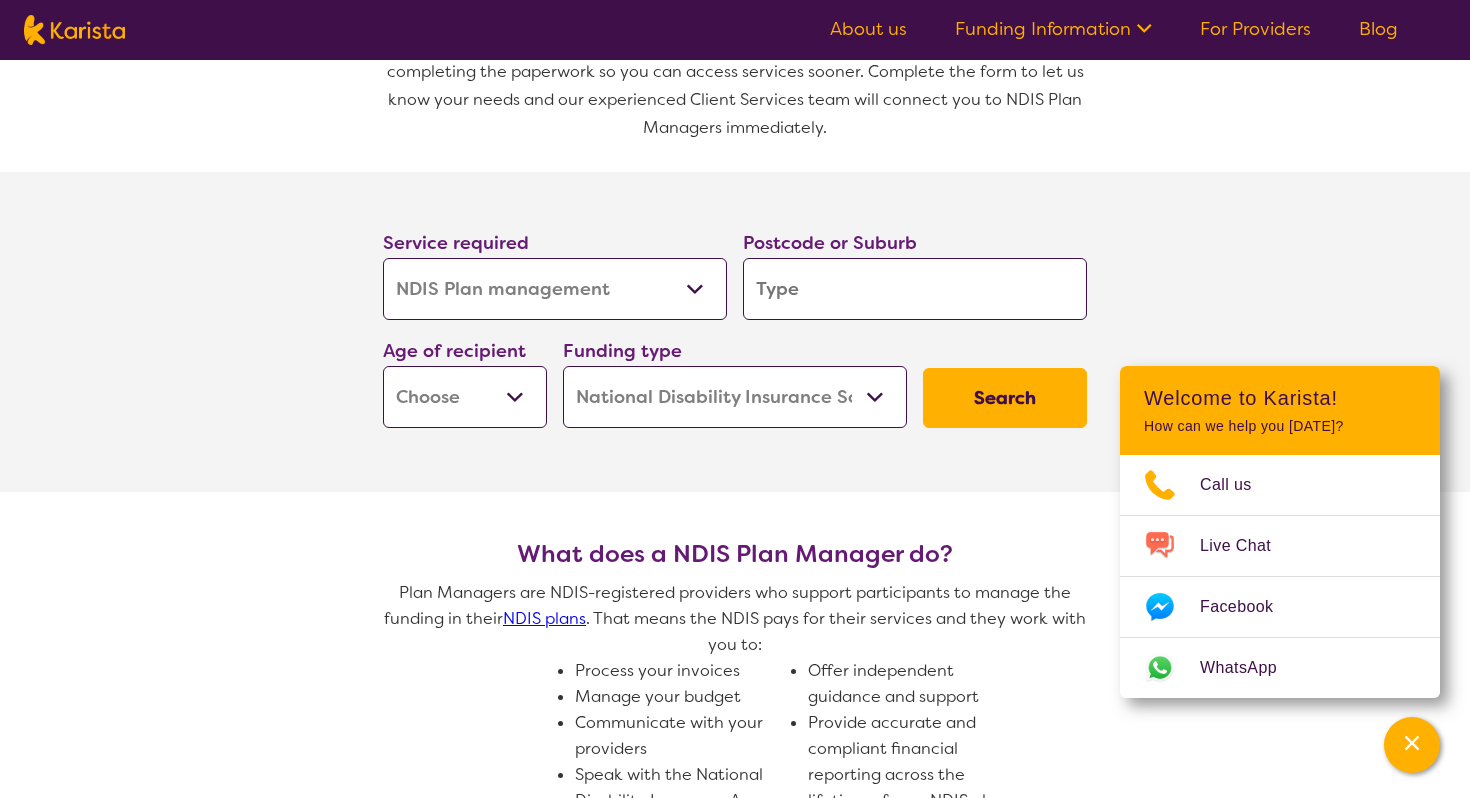 scroll, scrollTop: 349, scrollLeft: 0, axis: vertical 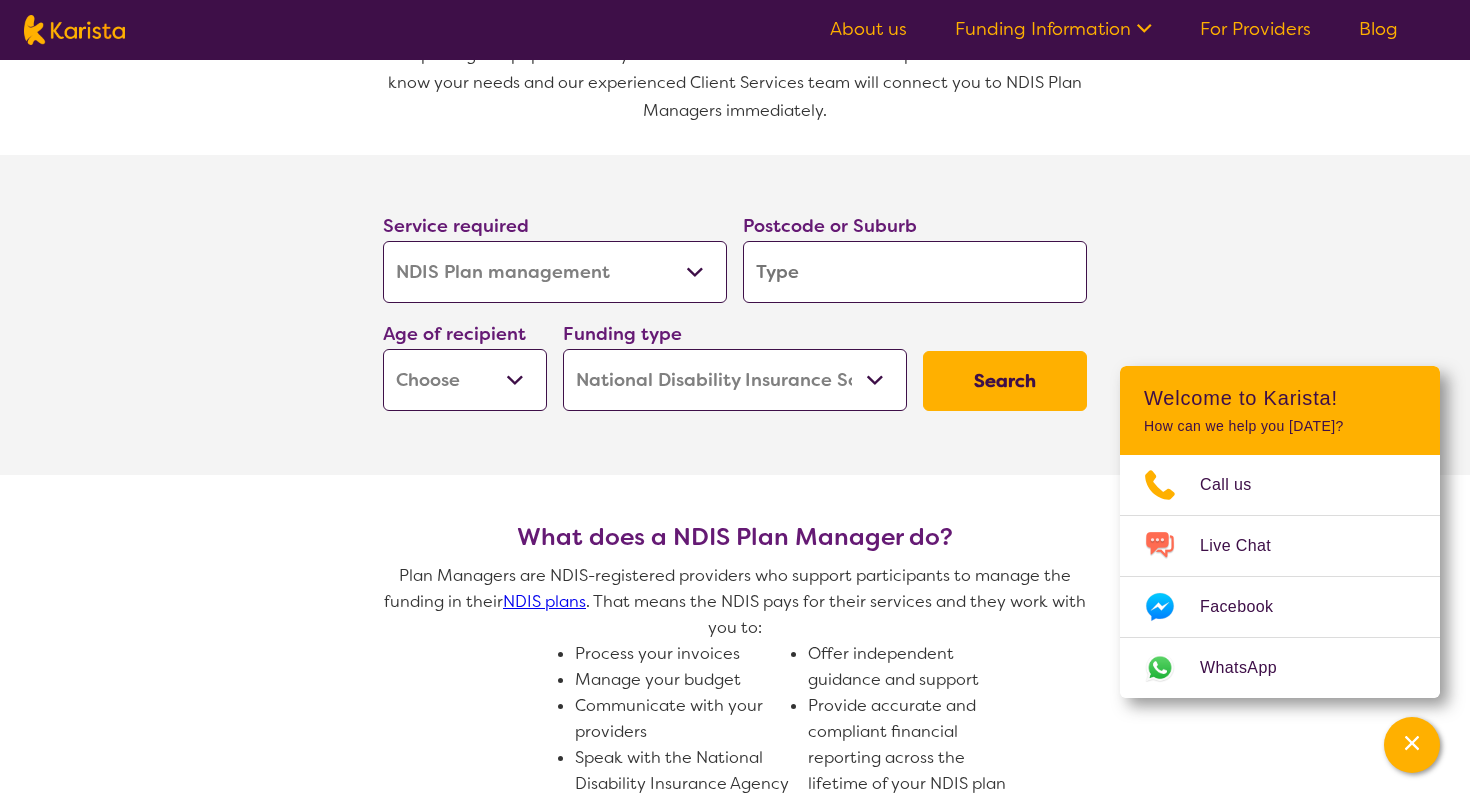 click at bounding box center (915, 272) 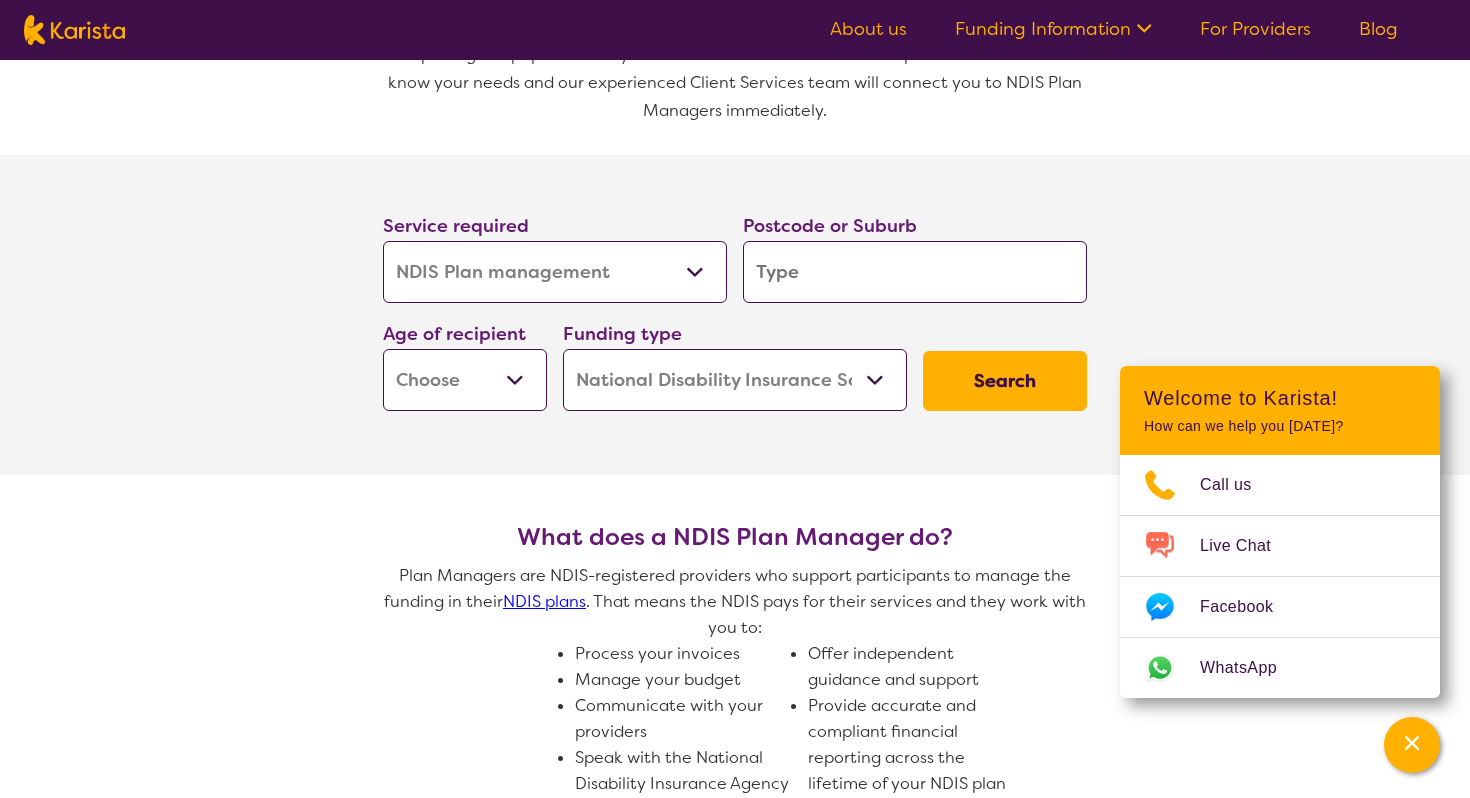 type on "3550" 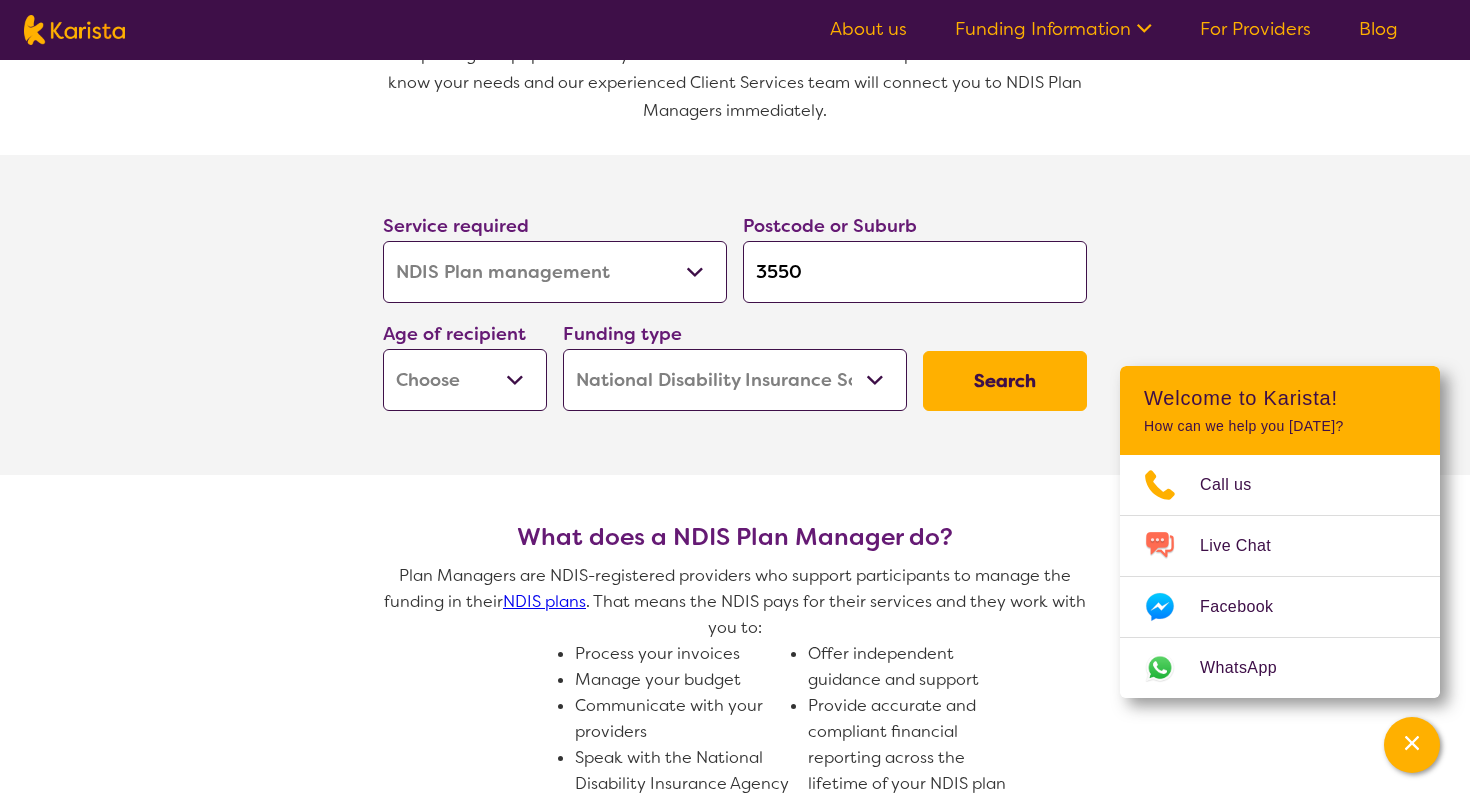 type on "3550" 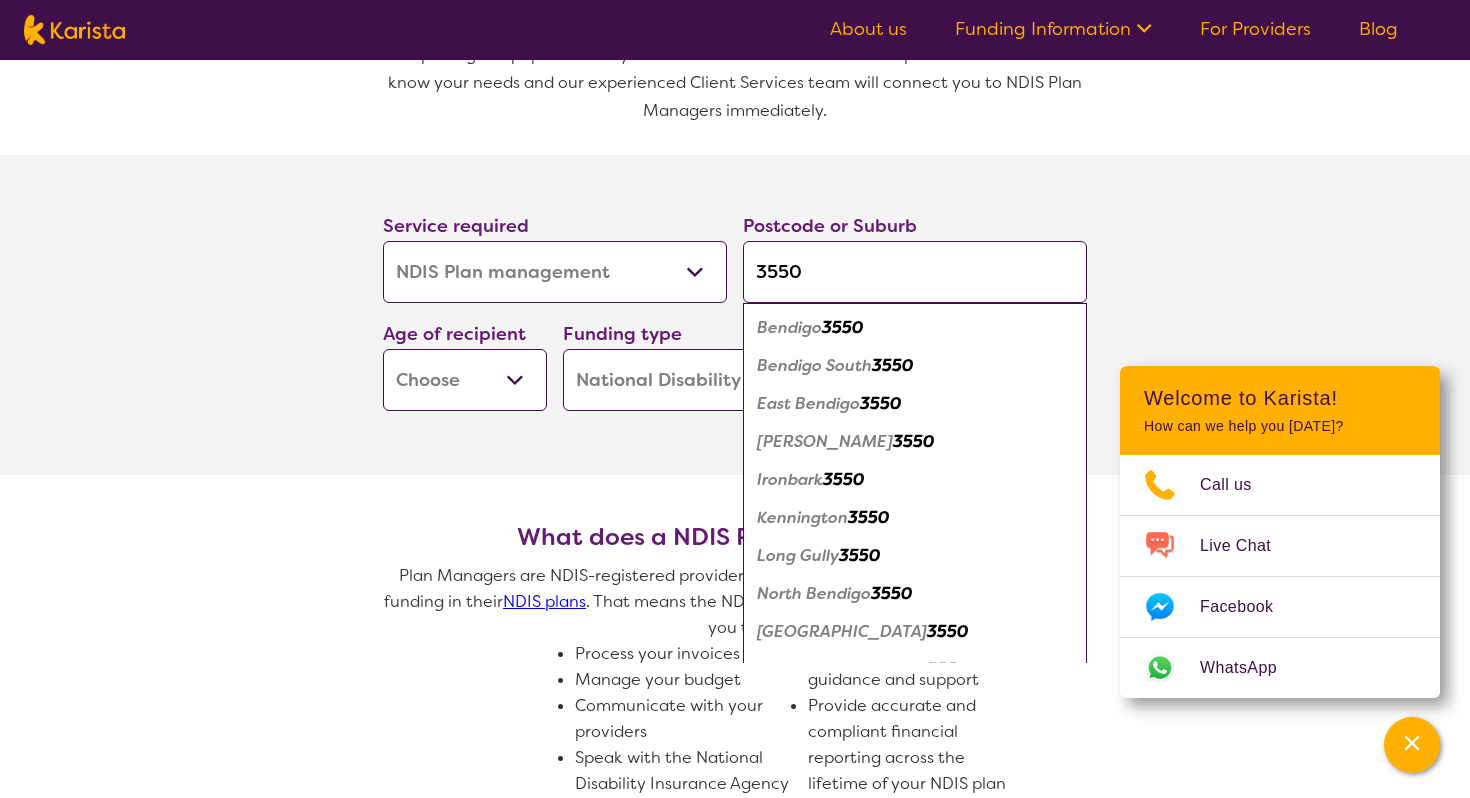 click on "3550" at bounding box center (842, 327) 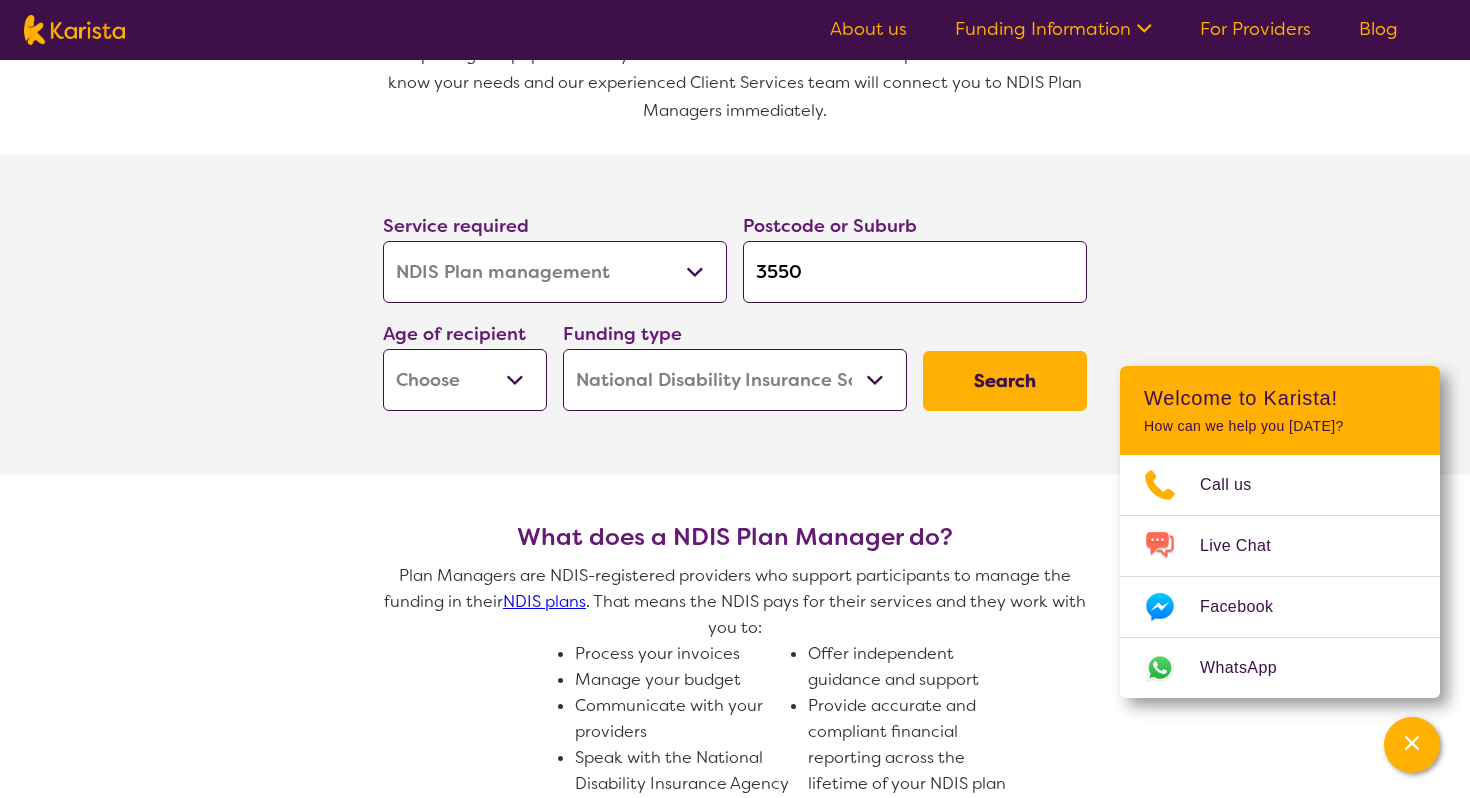 click on "Early Childhood - 0 to 9 Child - 10 to 11 Adolescent - 12 to 17 Adult - 18 to 64 Aged - [DEMOGRAPHIC_DATA]+" at bounding box center [465, 380] 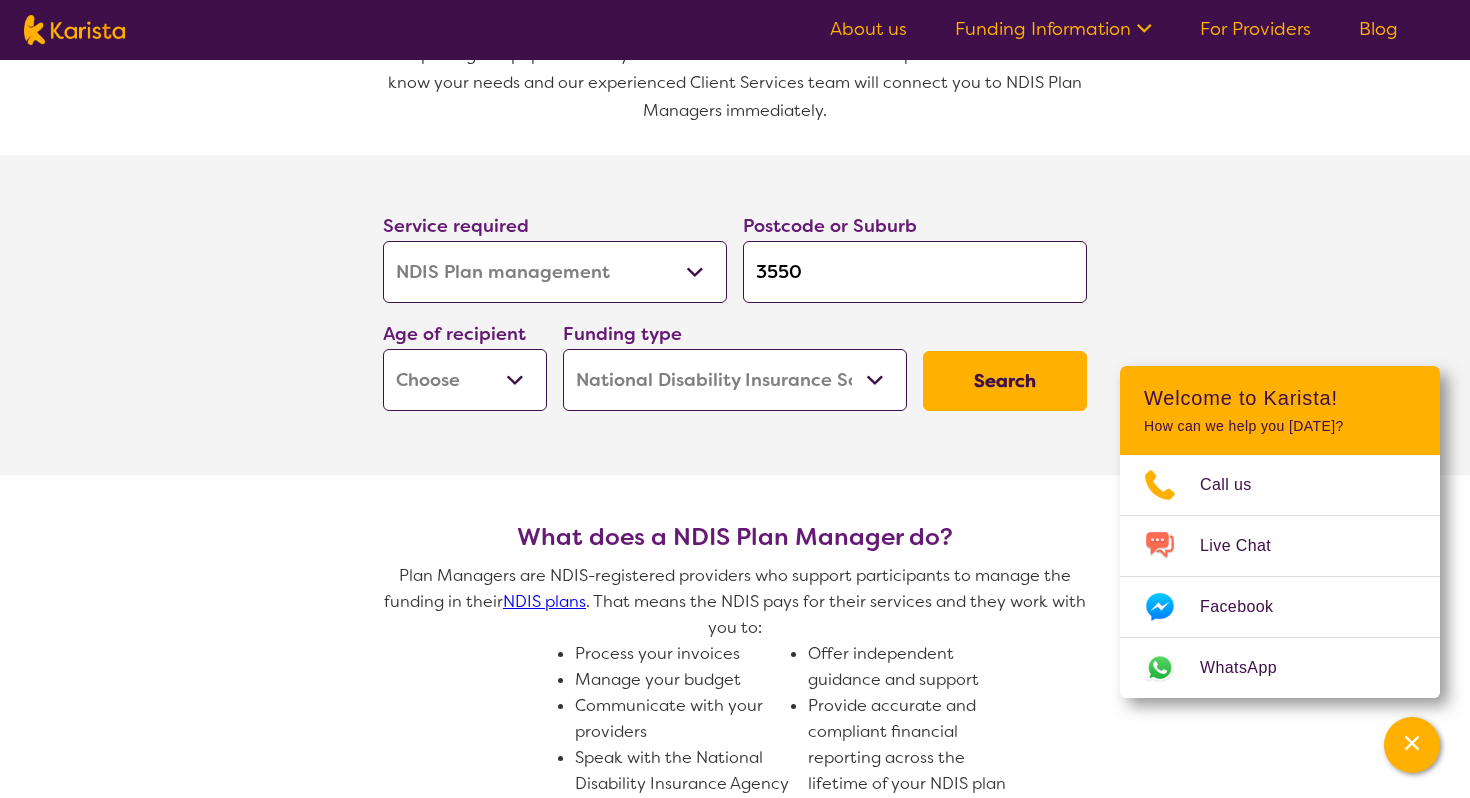 select on "AD" 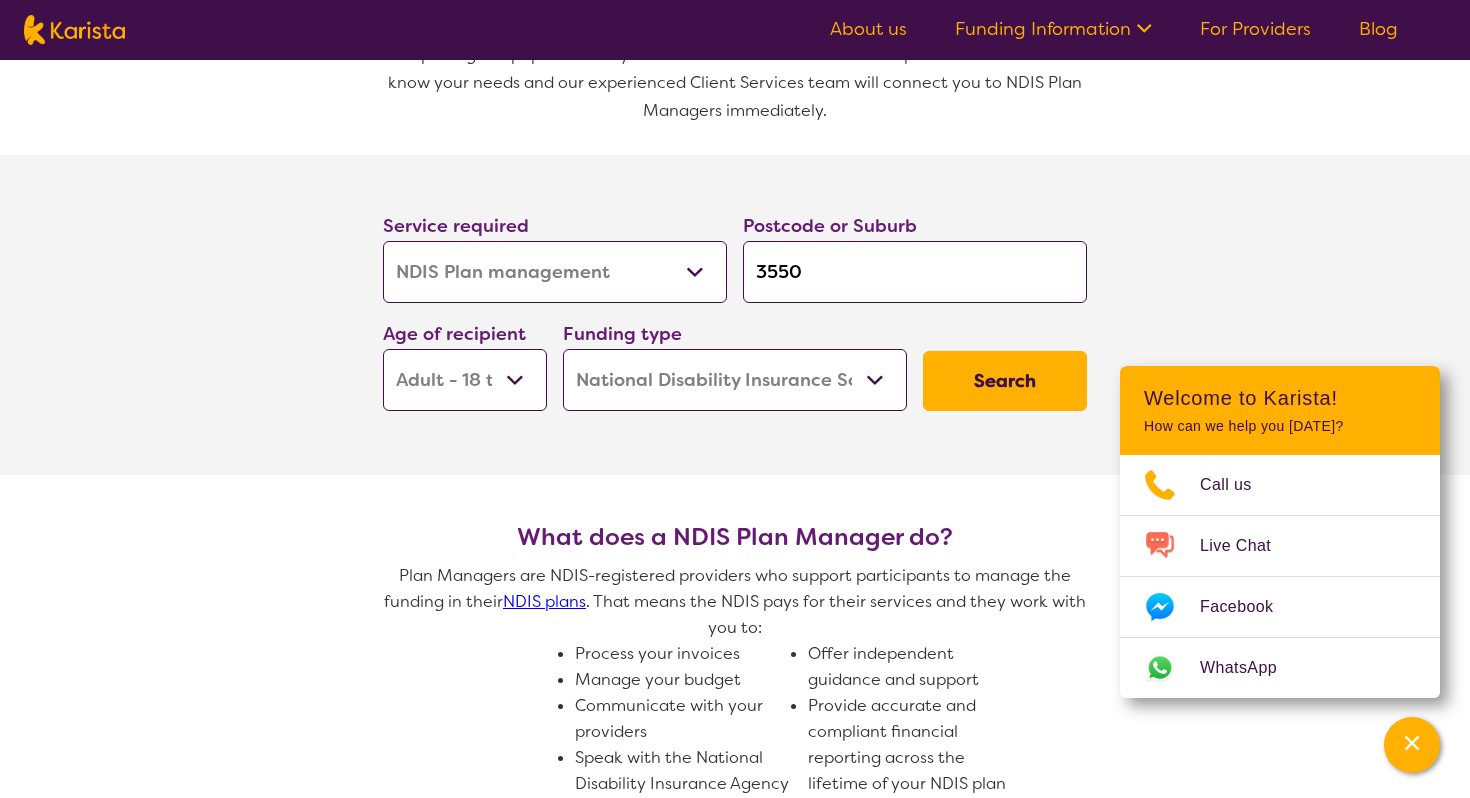 select on "AD" 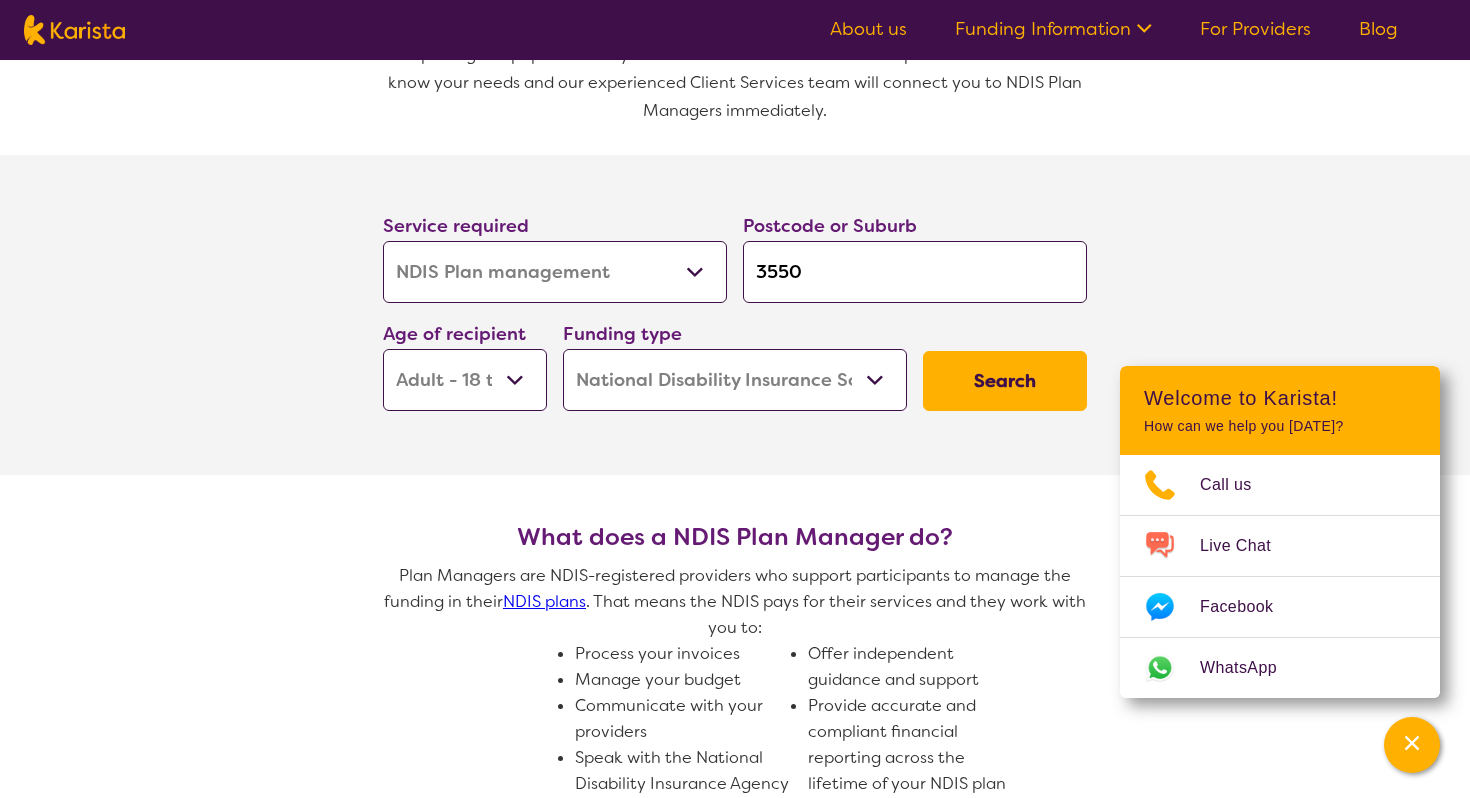 click on "Home Care Package (HCP) National Disability Insurance Scheme (NDIS) I don't know" at bounding box center (735, 380) 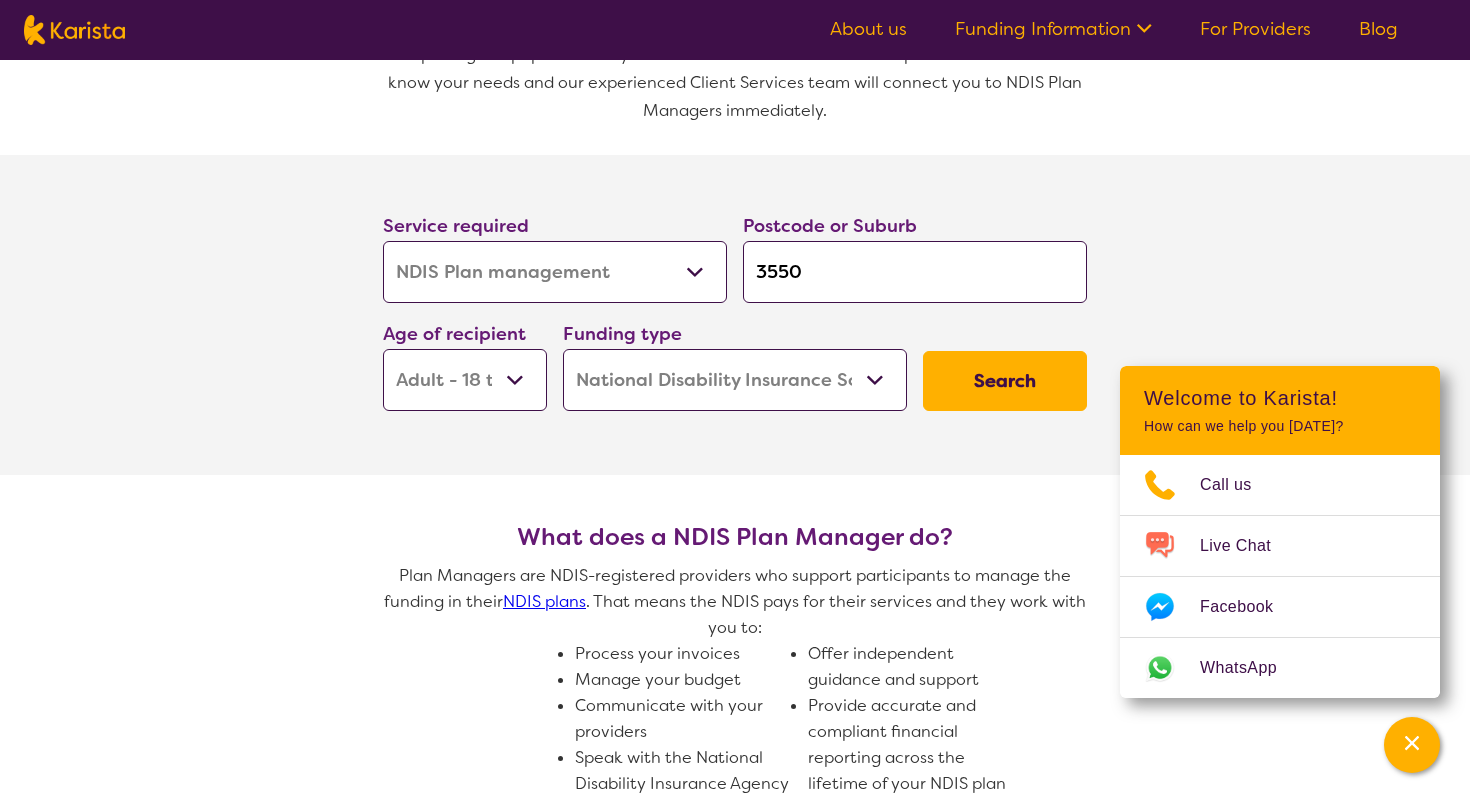 click on "Search" at bounding box center [1005, 381] 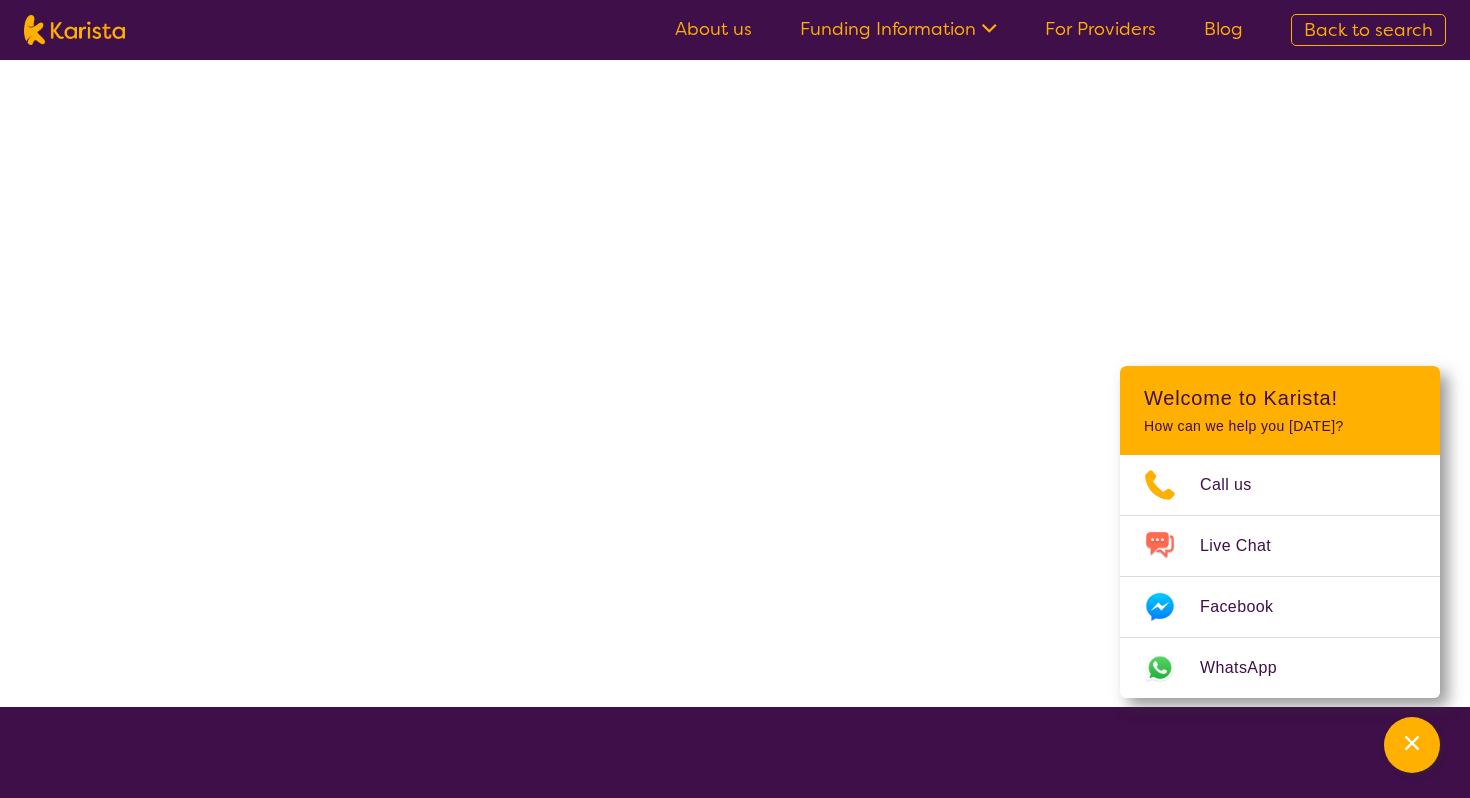 scroll, scrollTop: 0, scrollLeft: 0, axis: both 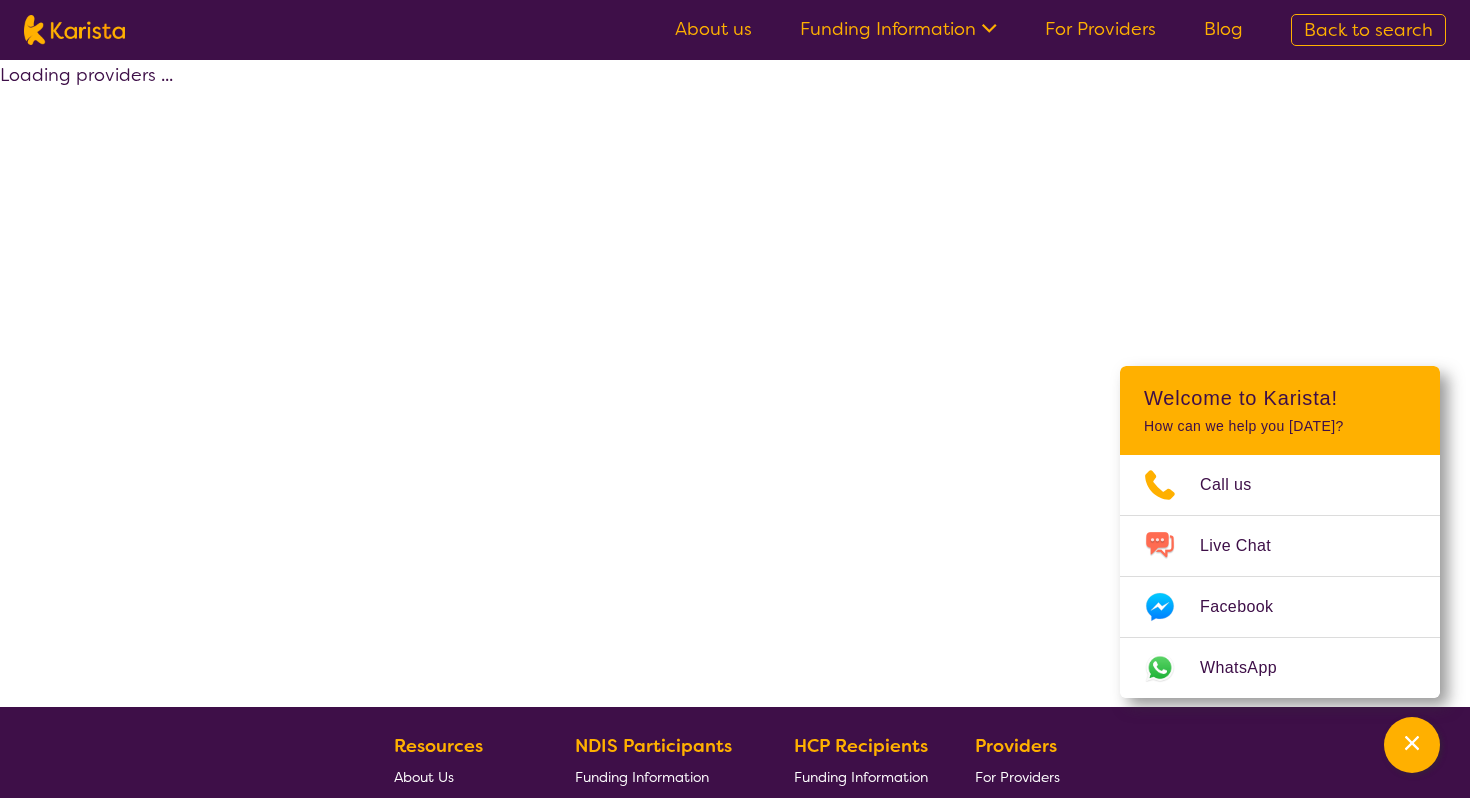 select on "by_score" 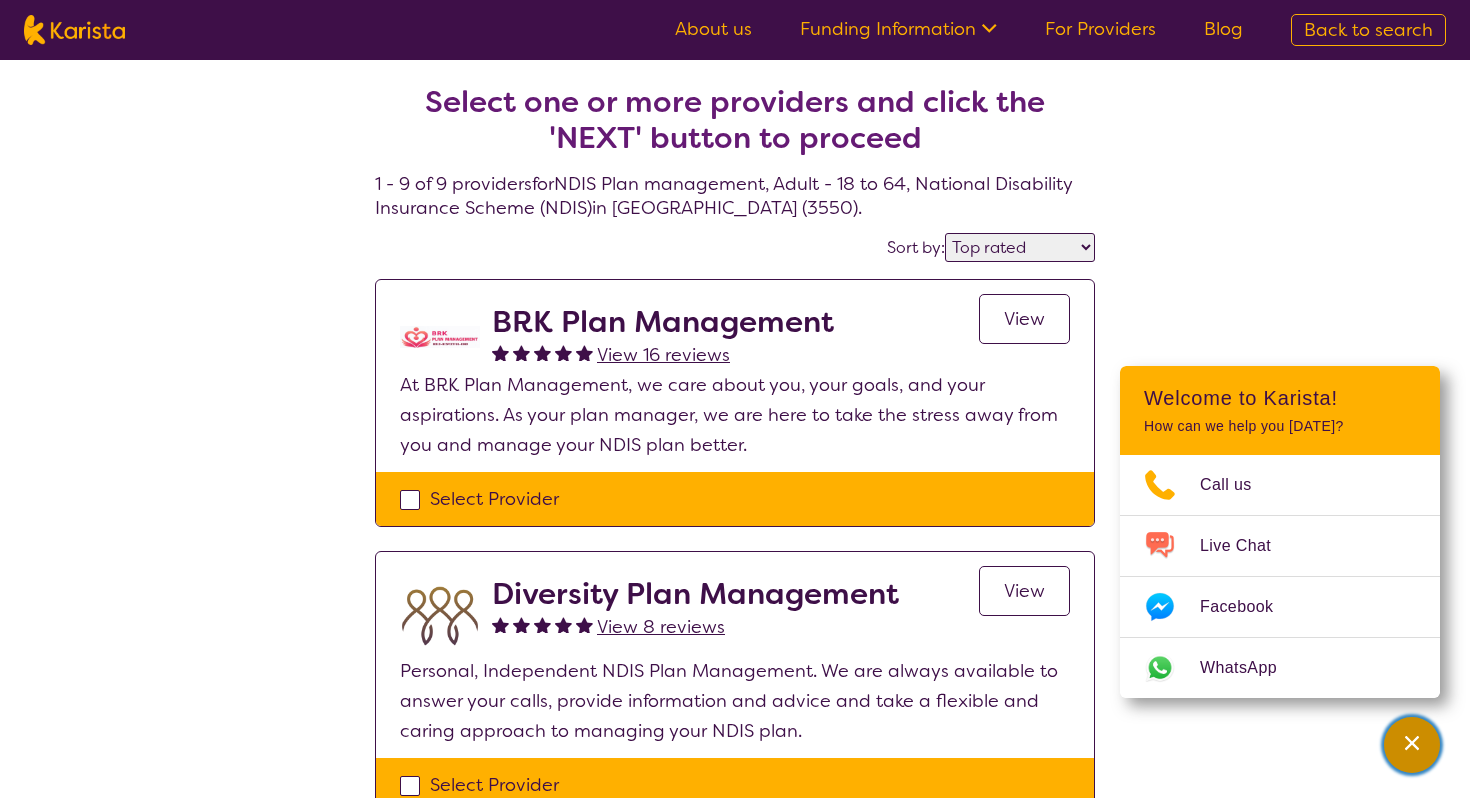 click at bounding box center (1412, 745) 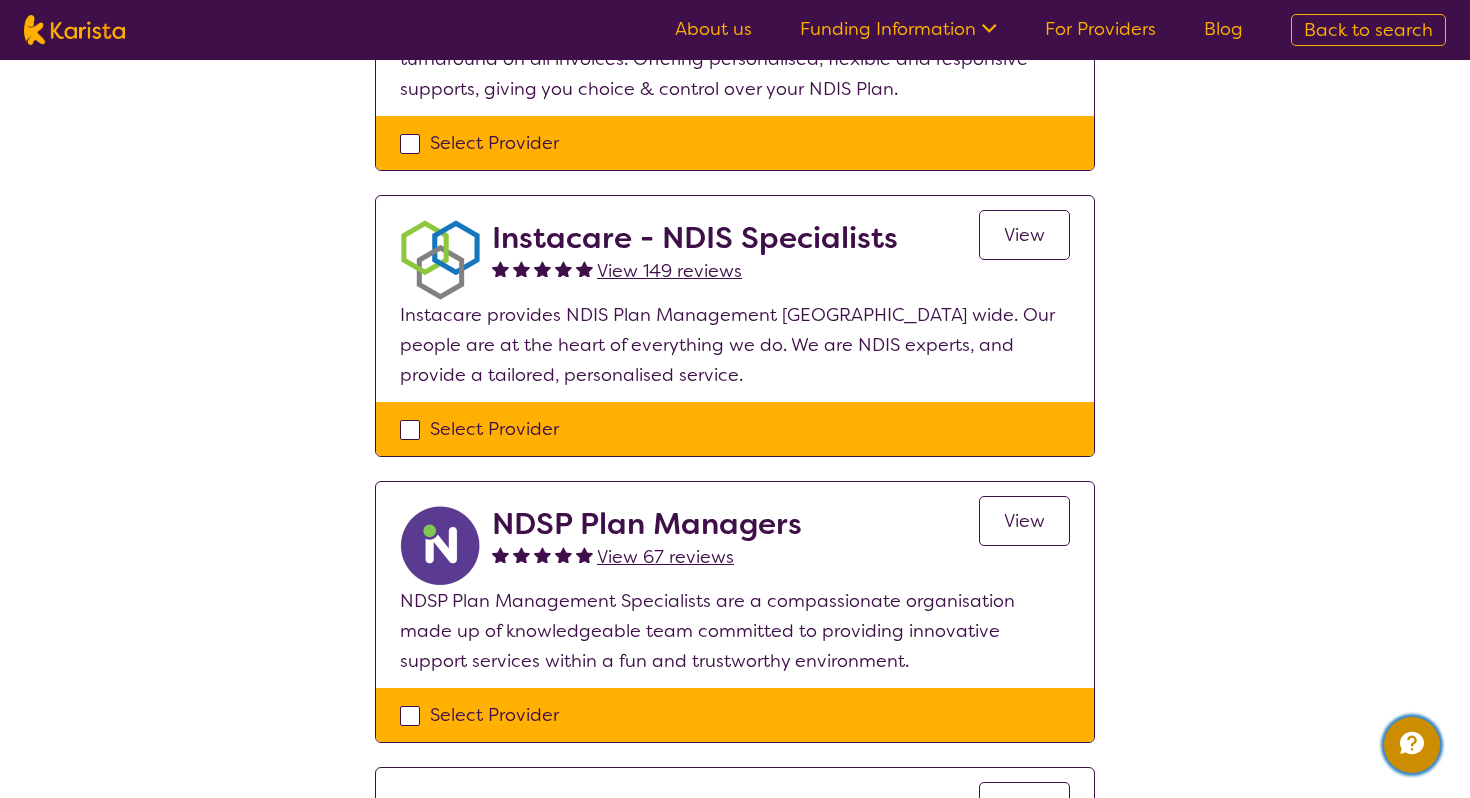 scroll, scrollTop: 923, scrollLeft: 0, axis: vertical 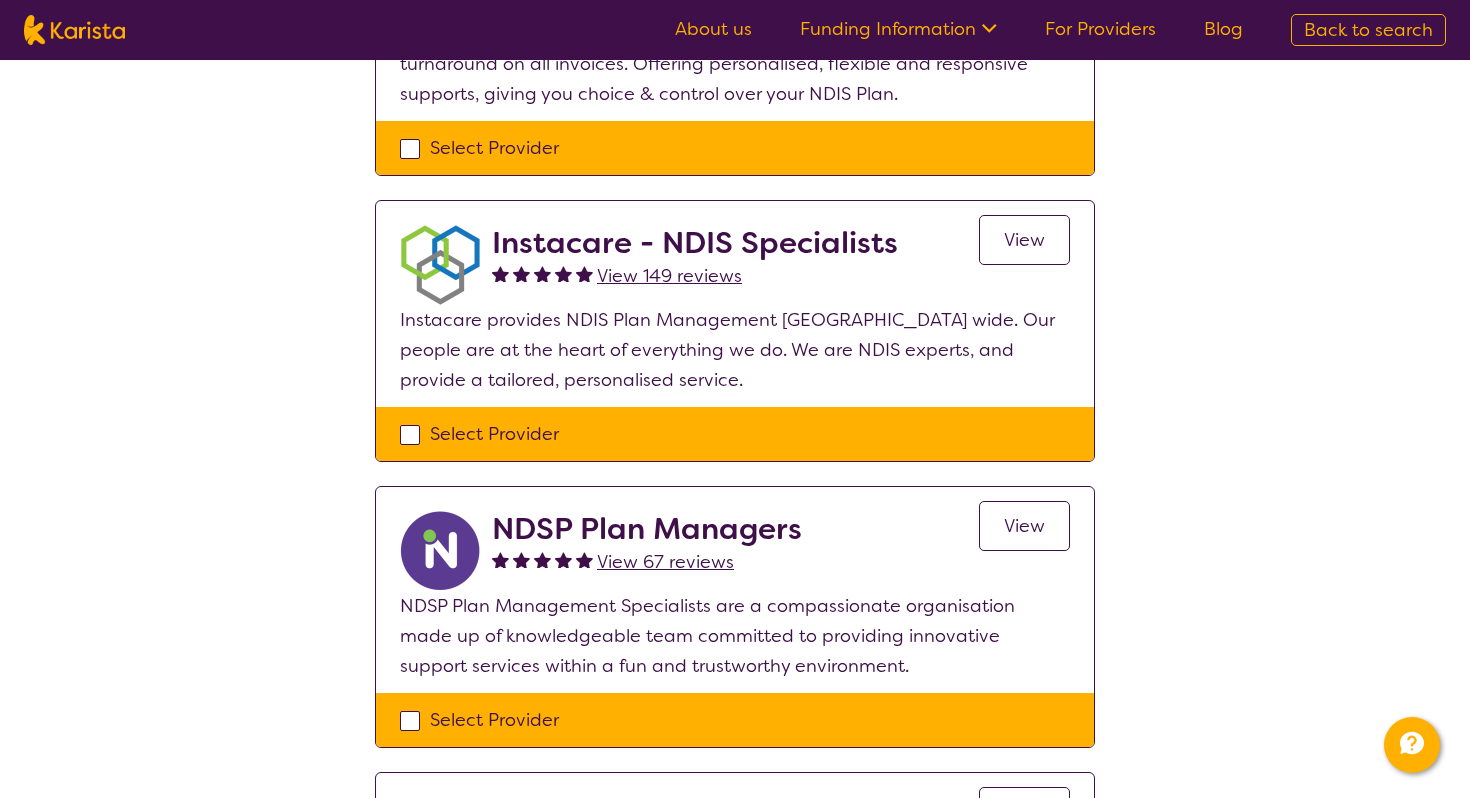 click on "View" at bounding box center [1024, 240] 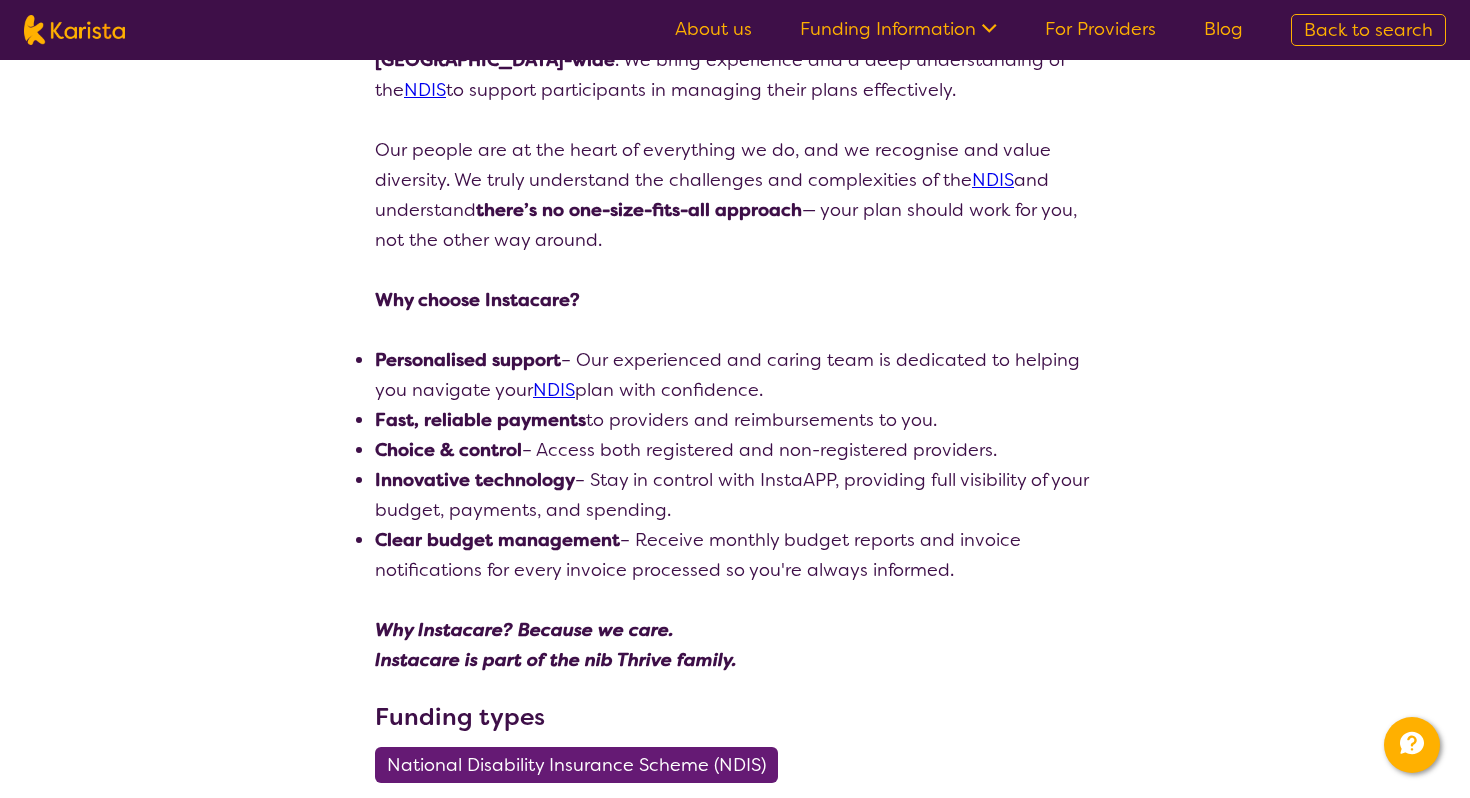 scroll, scrollTop: 0, scrollLeft: 0, axis: both 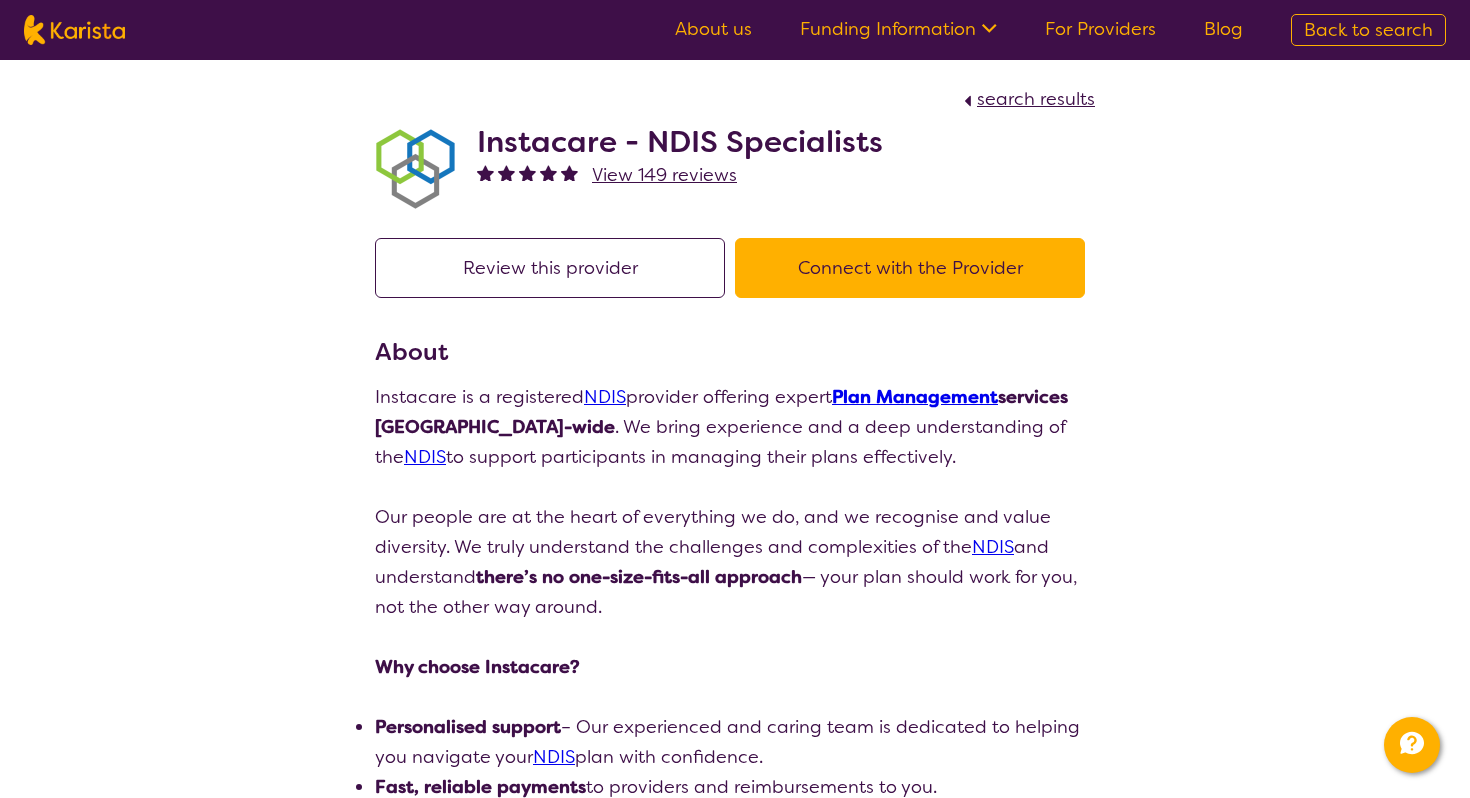 click on "Connect with the Provider" at bounding box center (910, 268) 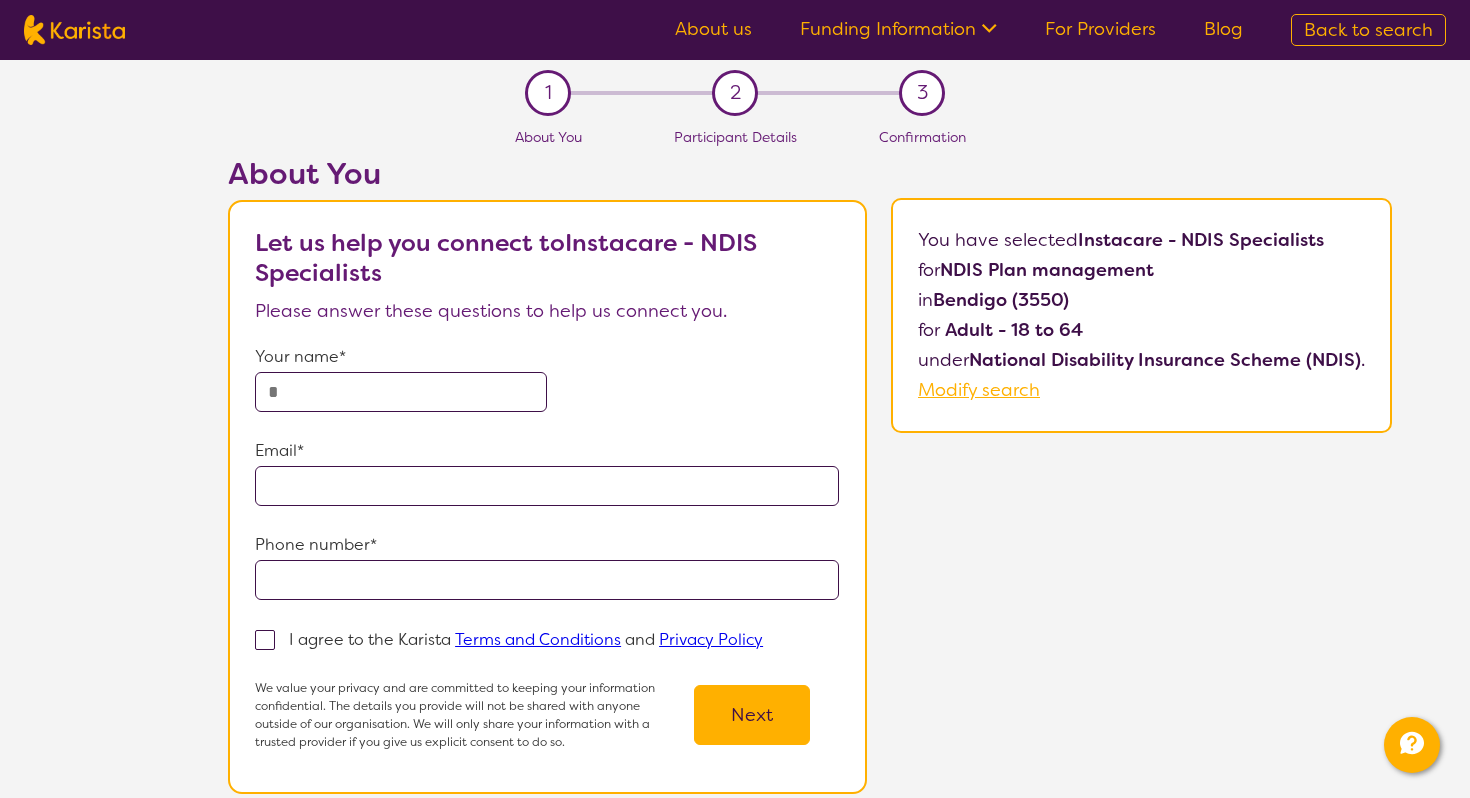 click at bounding box center [401, 392] 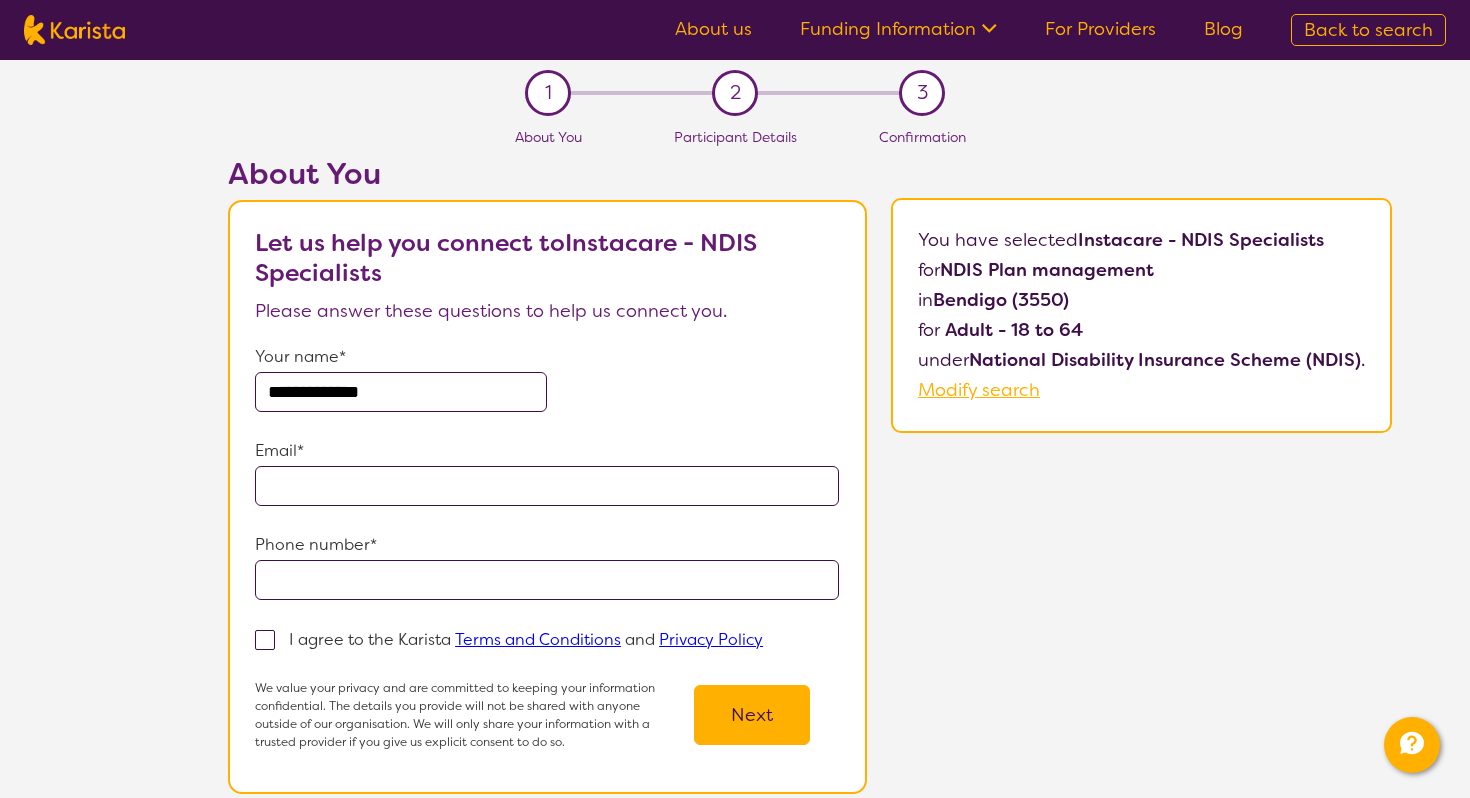 type on "**********" 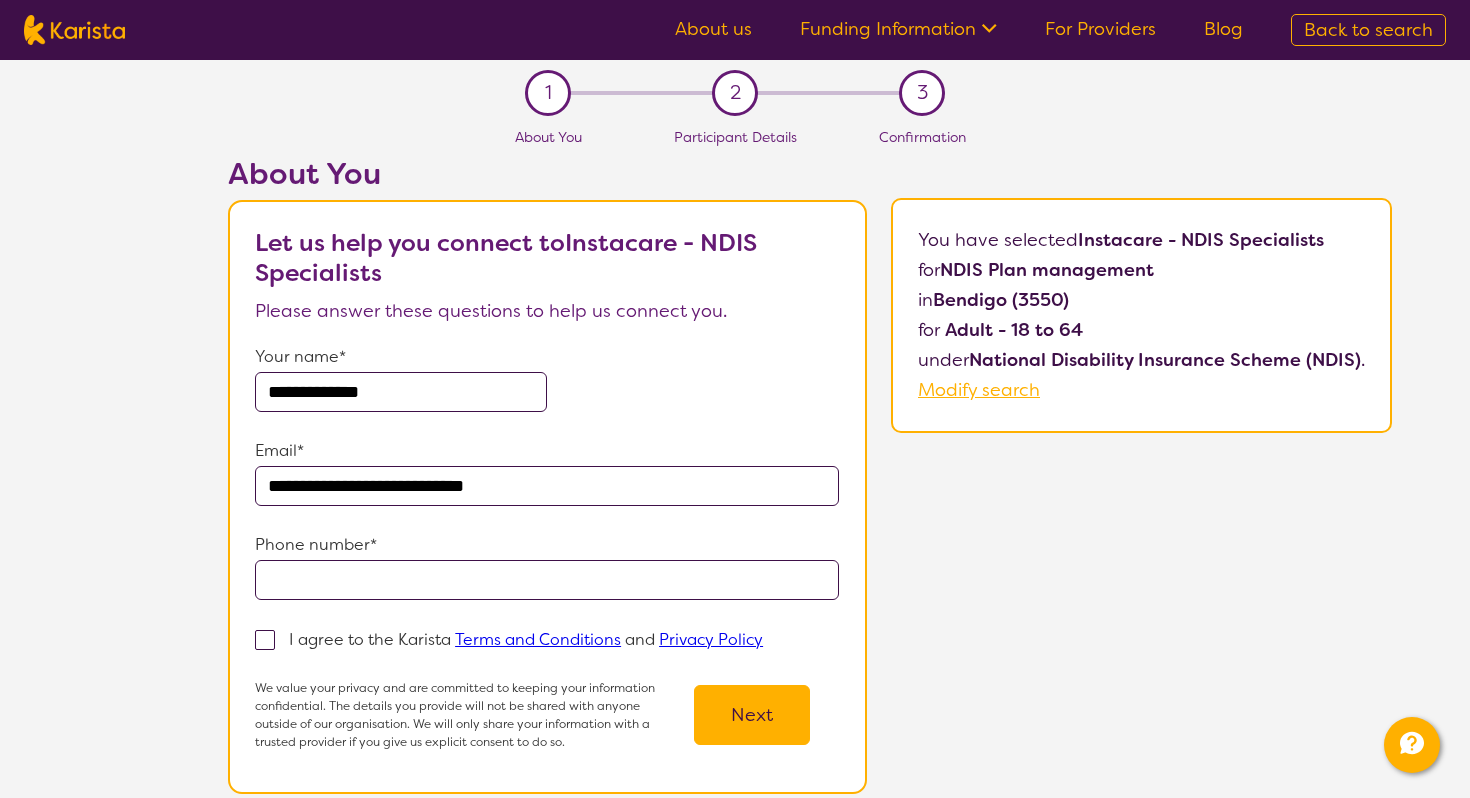 type on "**********" 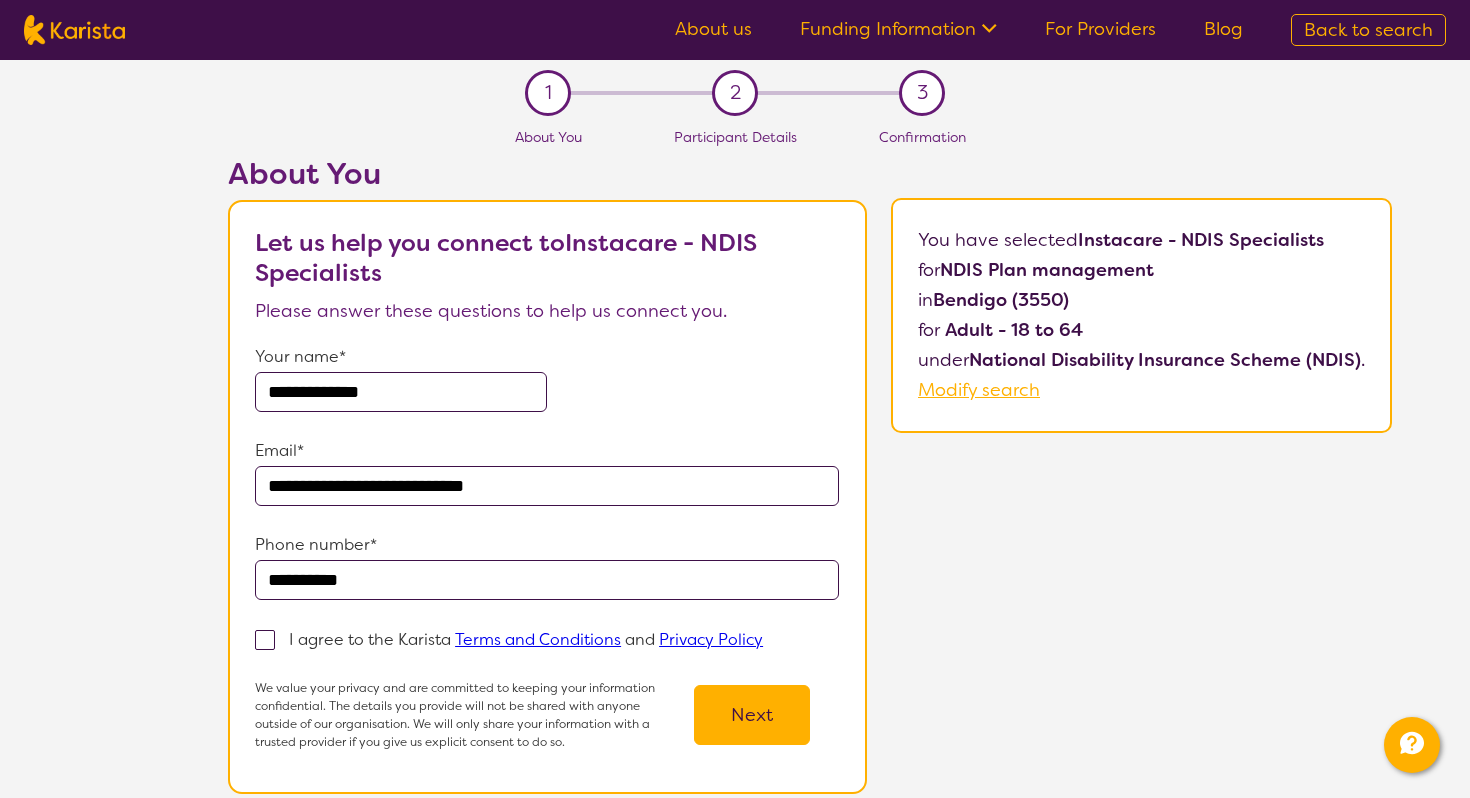 click on "I agree to the Karista   Terms and Conditions   and   Privacy Policy" at bounding box center (515, 639) 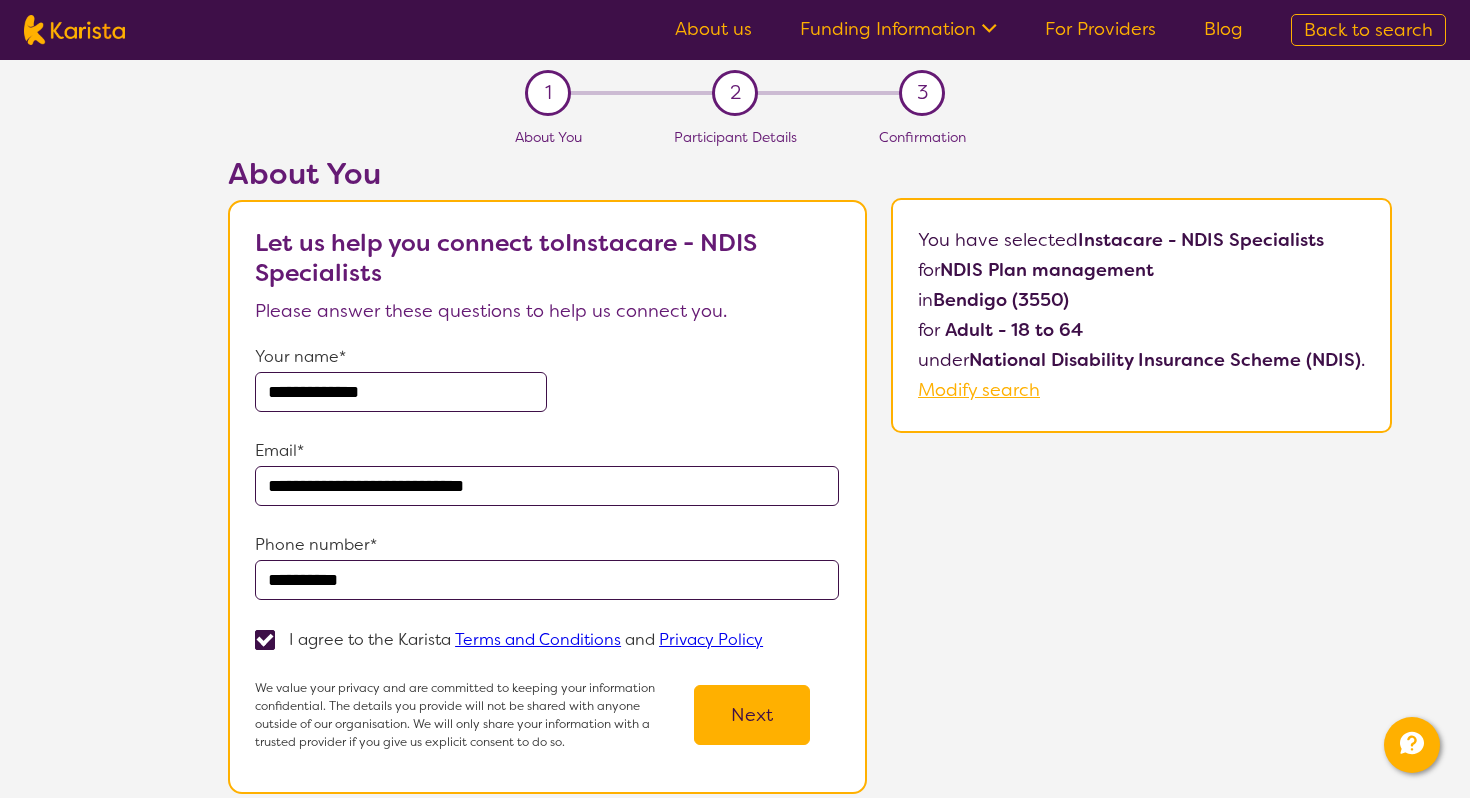 click on "Next" at bounding box center [752, 715] 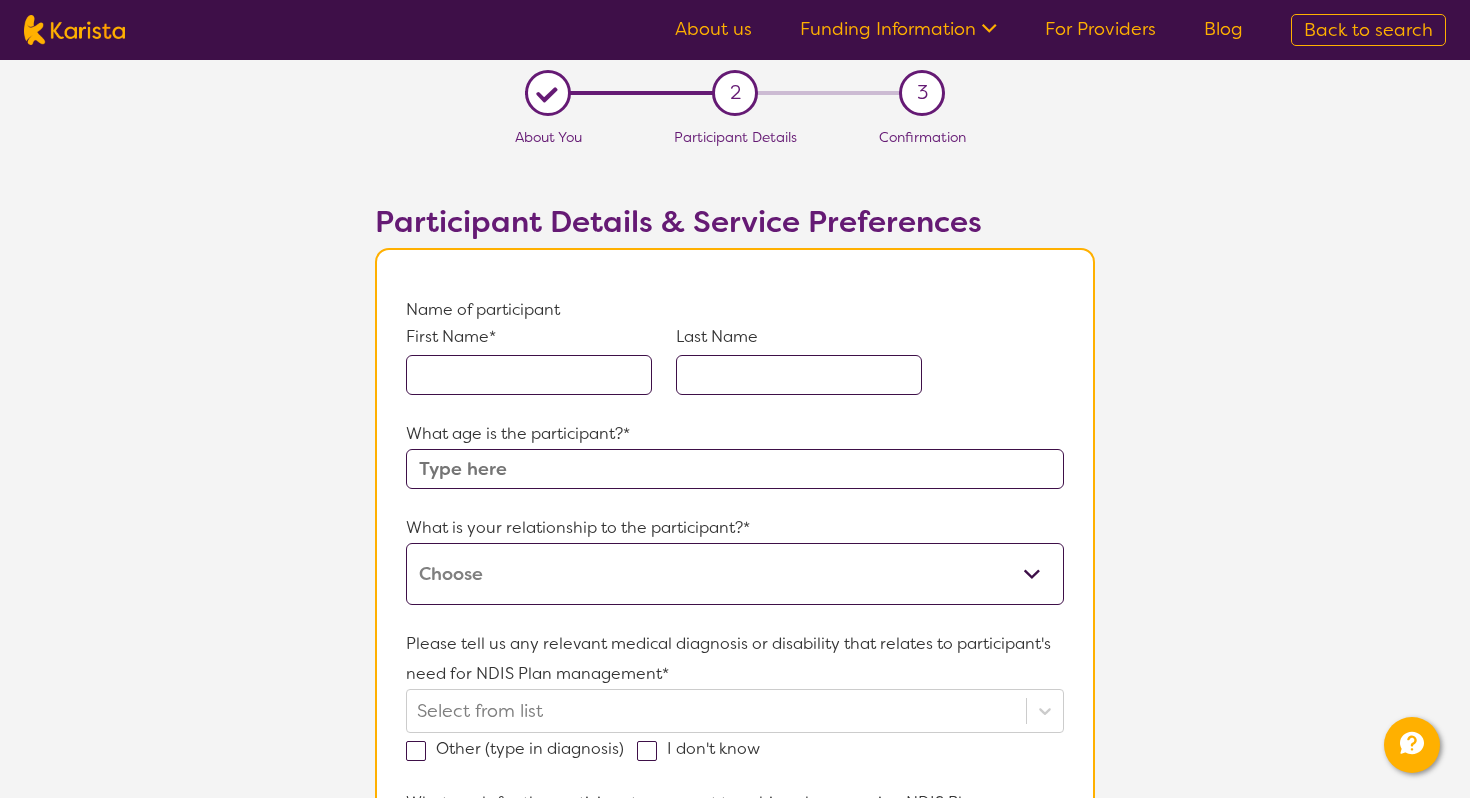click at bounding box center (529, 375) 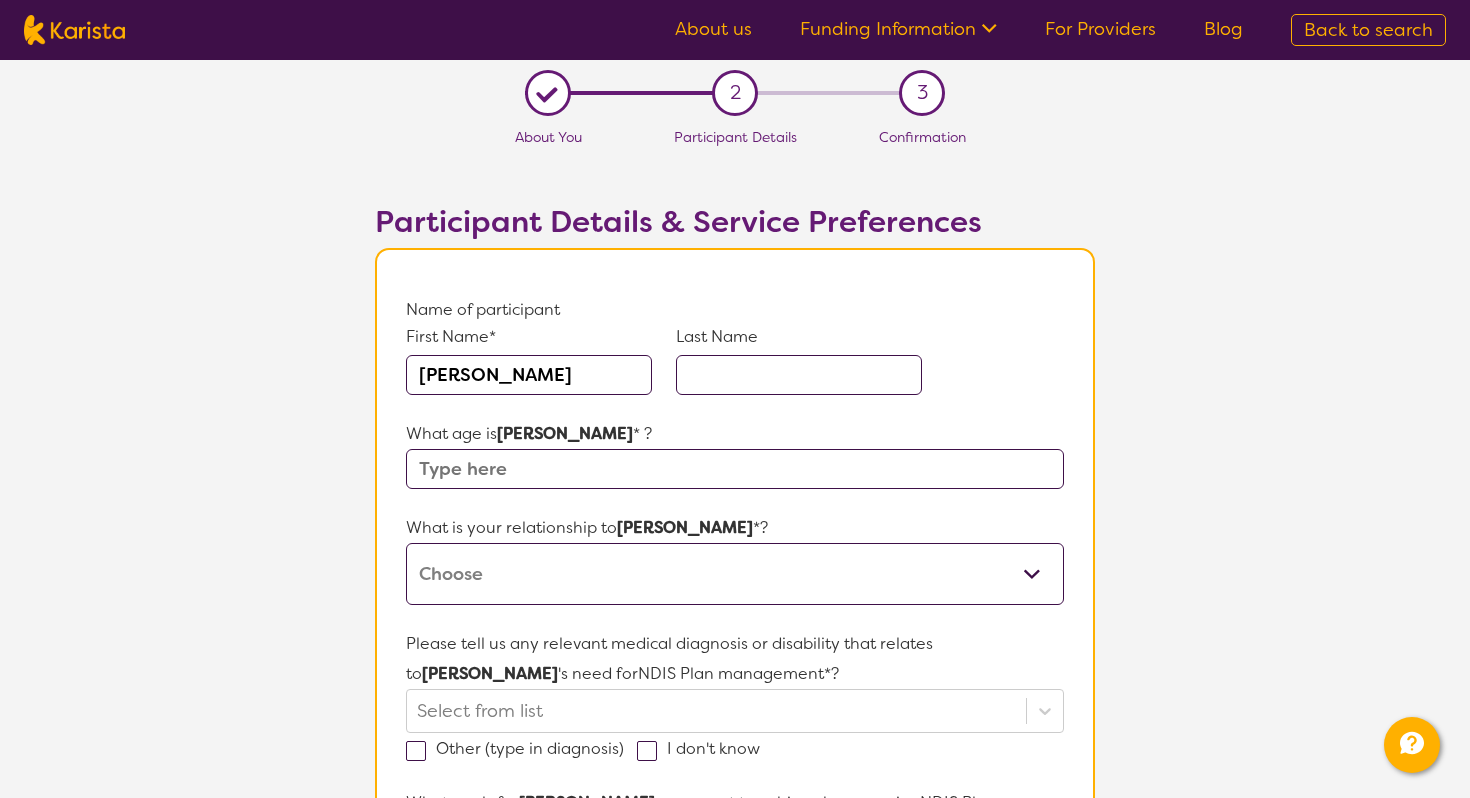 type on "[PERSON_NAME]" 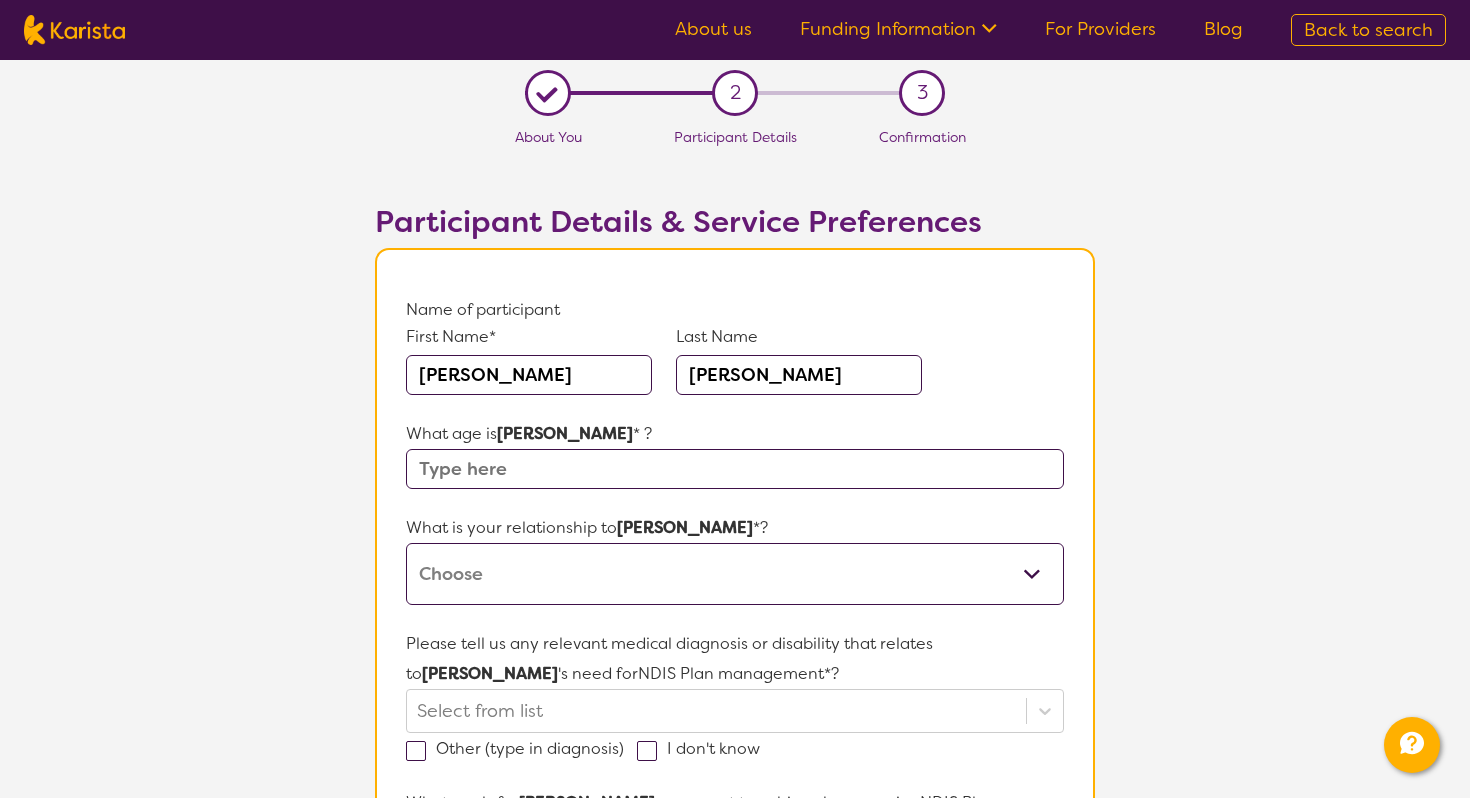 type on "[PERSON_NAME]" 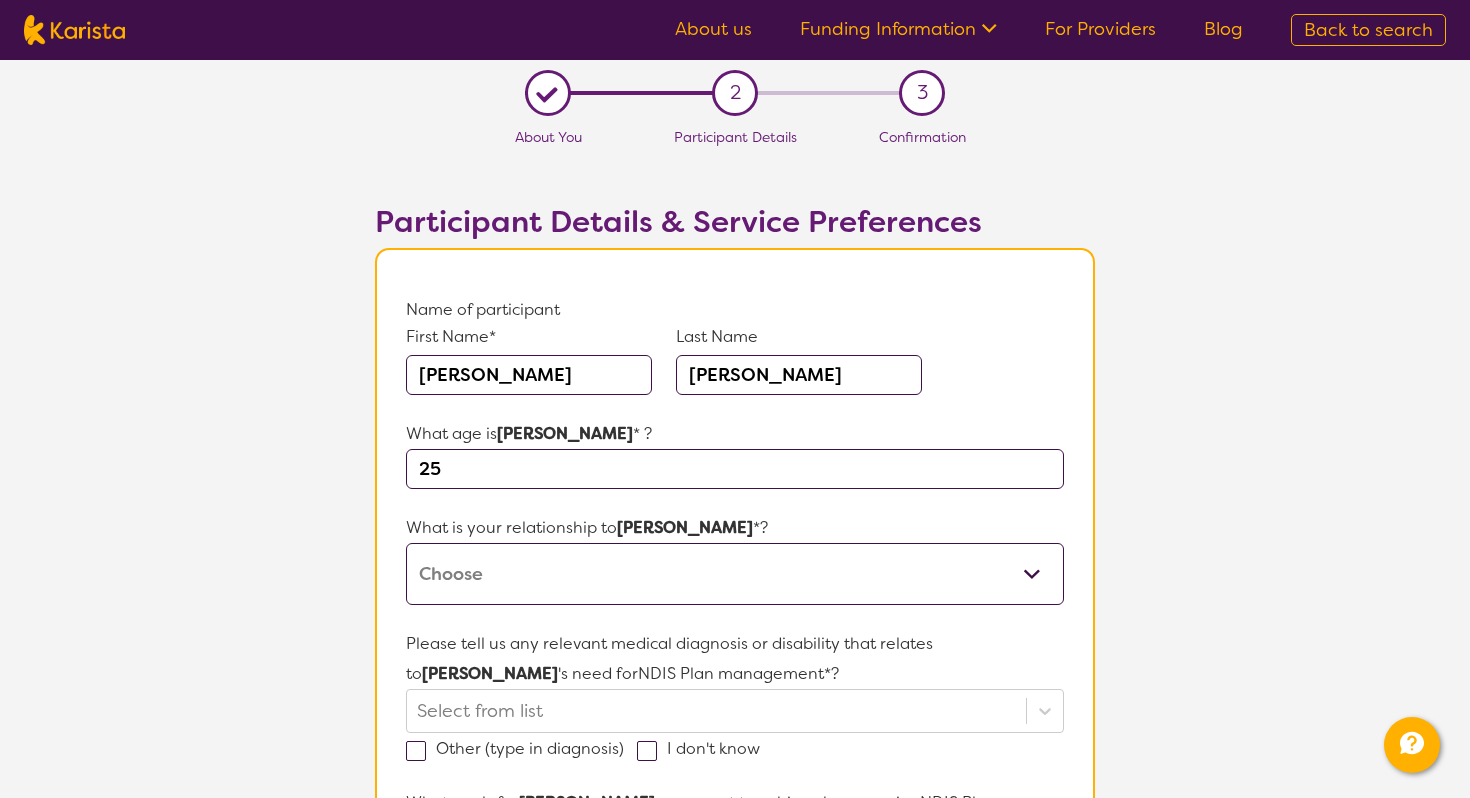 type on "25" 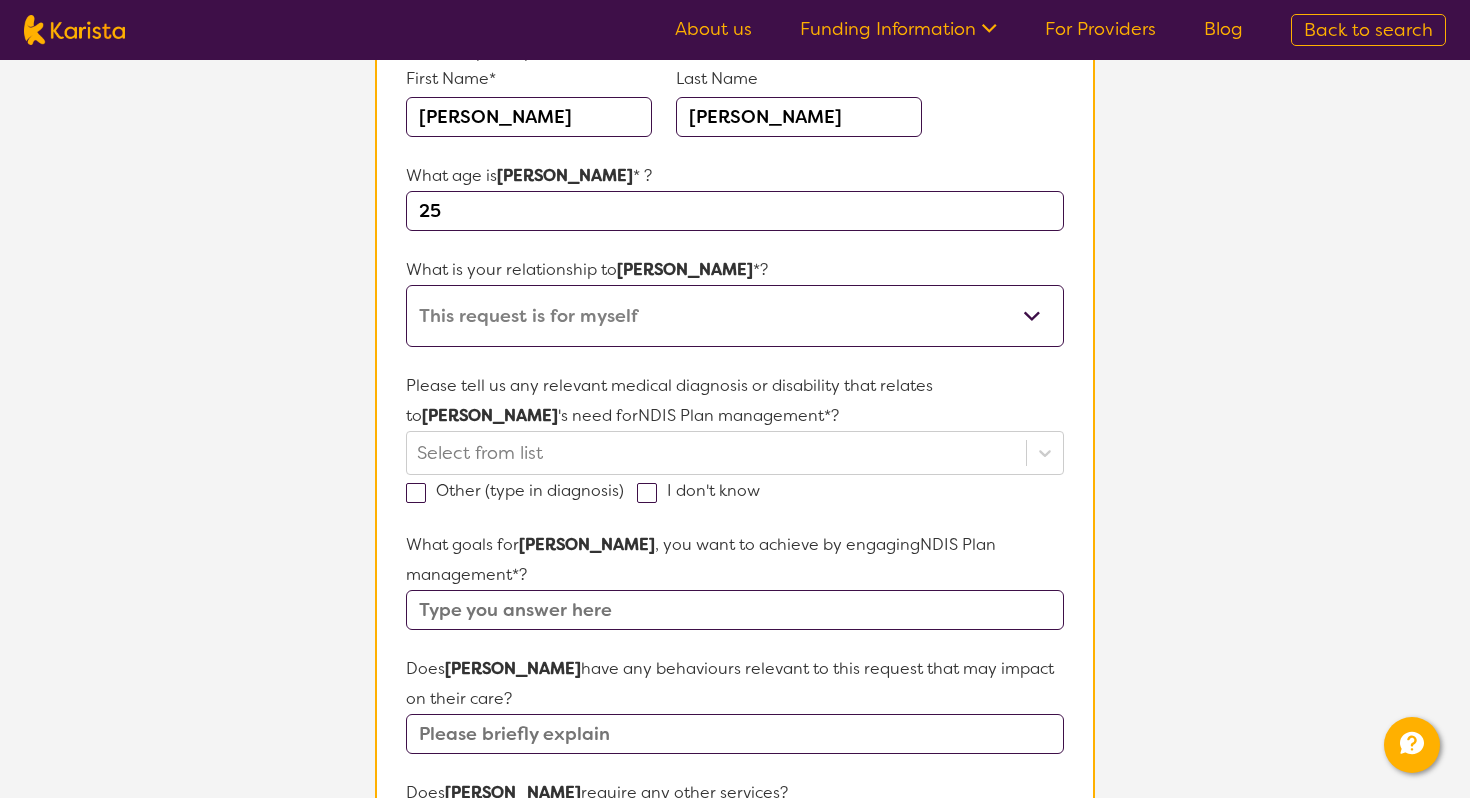 scroll, scrollTop: 281, scrollLeft: 0, axis: vertical 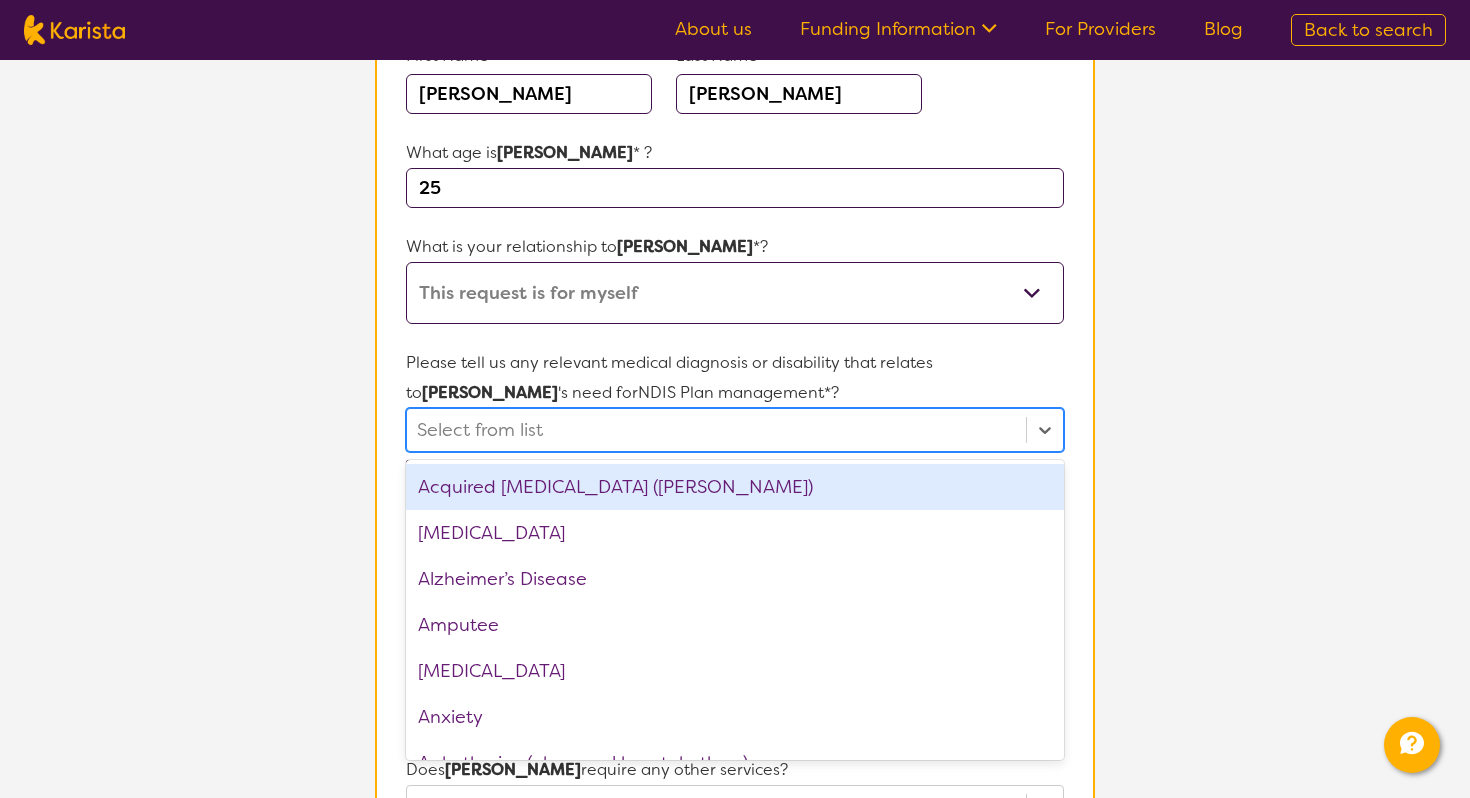 click at bounding box center (716, 430) 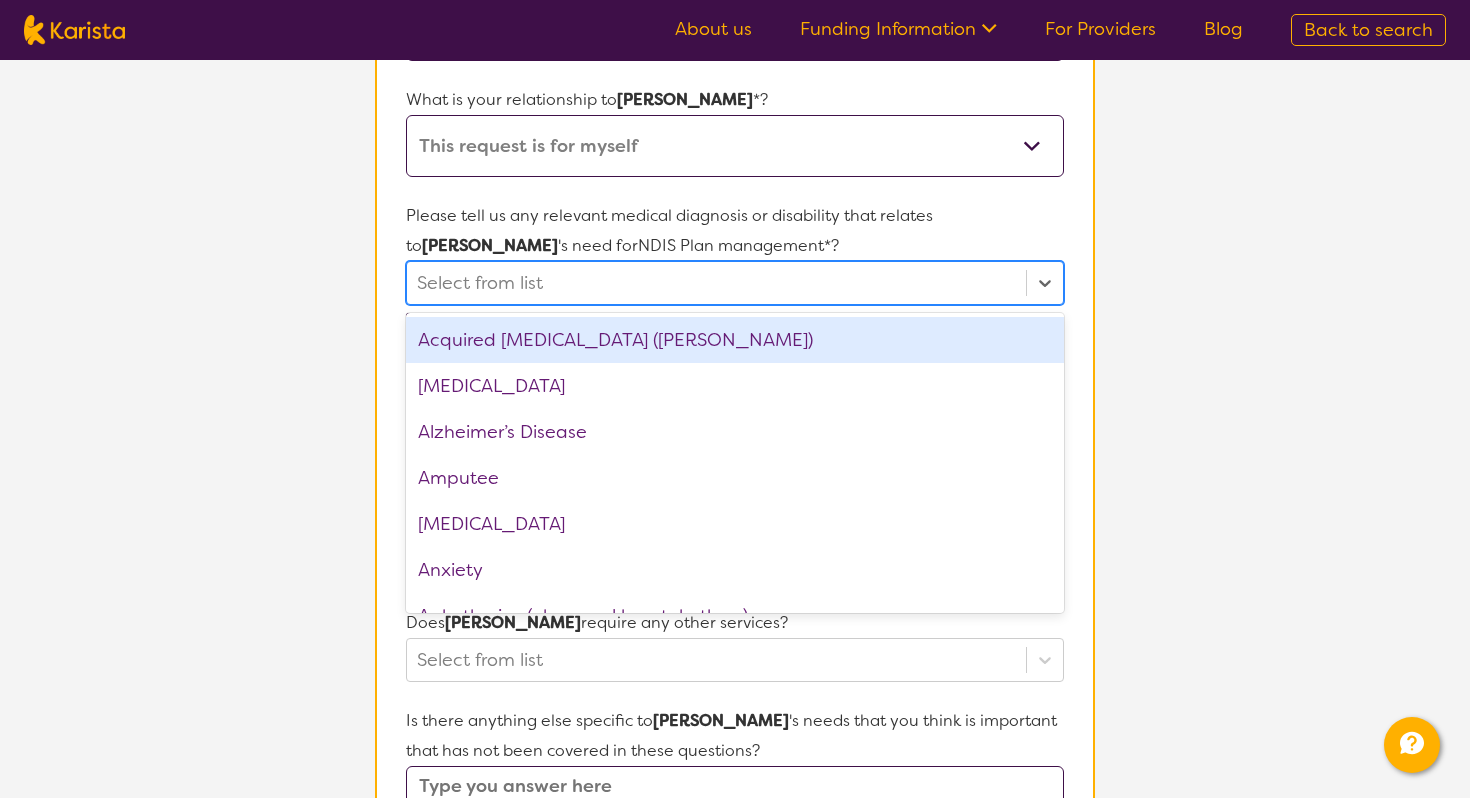scroll, scrollTop: 452, scrollLeft: 0, axis: vertical 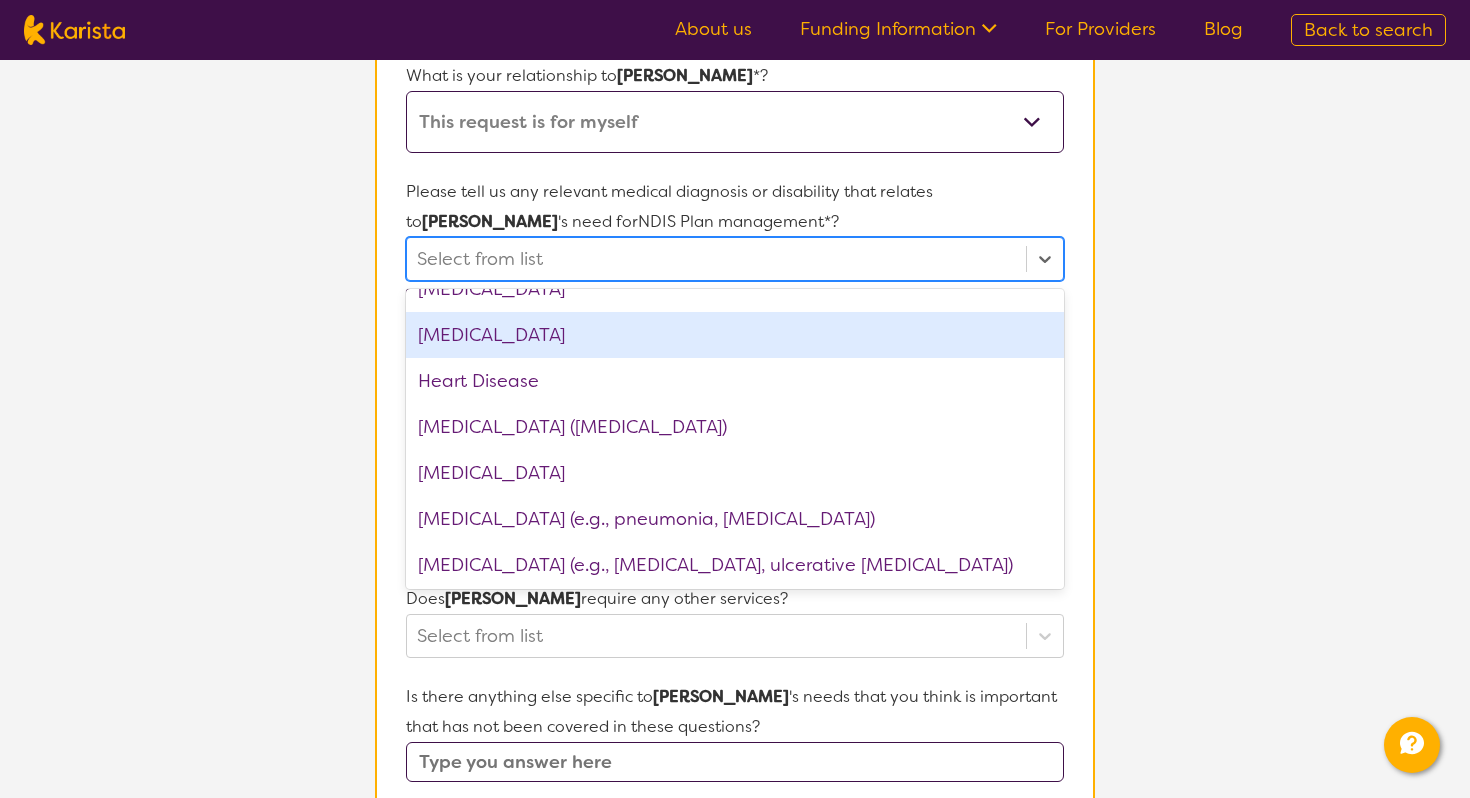 click on "[MEDICAL_DATA]" at bounding box center (735, 335) 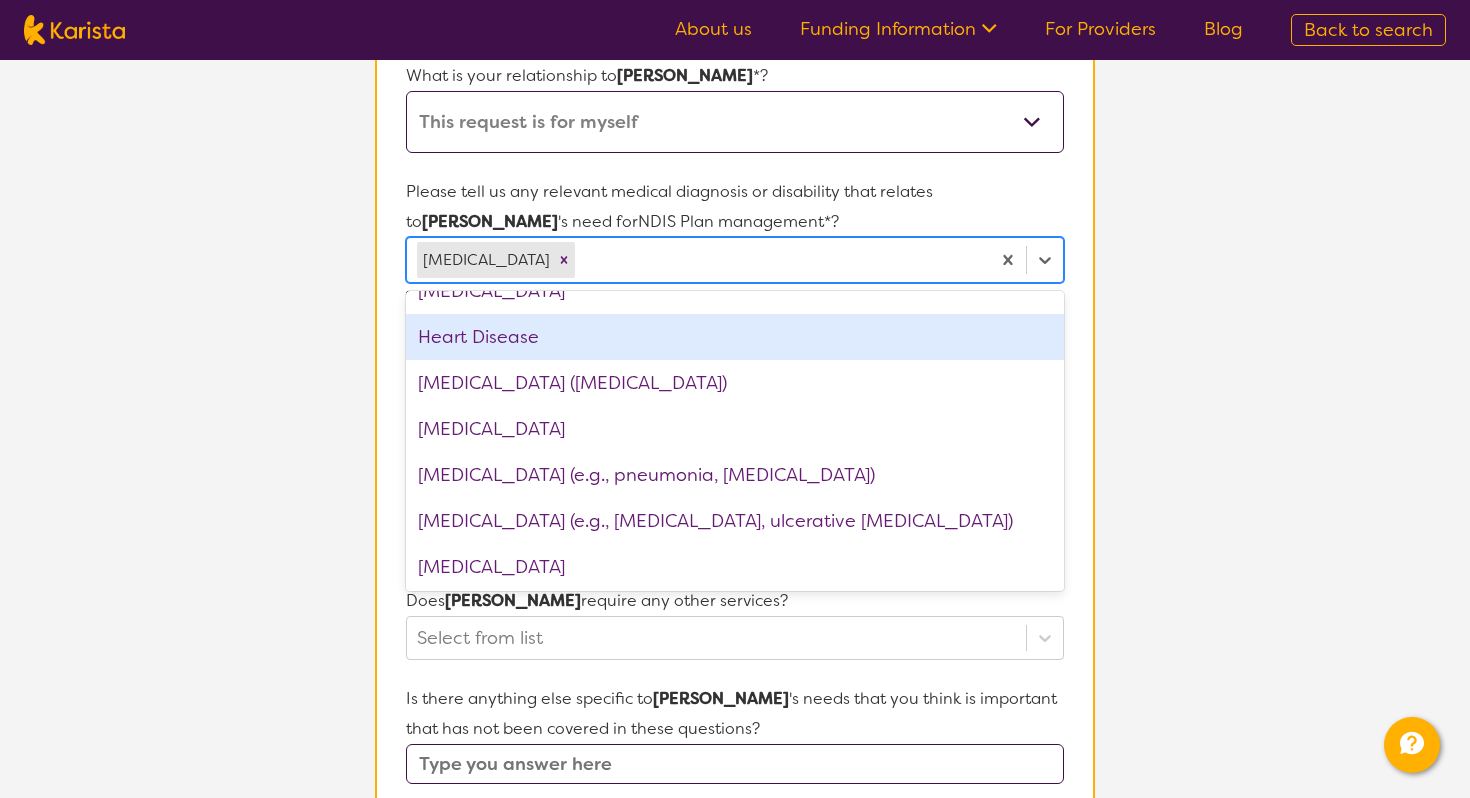 click on "L About You 2 Participant Details 3 Confirmation Participant Details & Service Preferences Name of participant First Name* [PERSON_NAME] Last Name [PERSON_NAME] What age is  [PERSON_NAME] * ? 25 What is your relationship to  [PERSON_NAME] *? This request is for myself I am their parent I am their child I am their spouse/partner I am their carer I am their Support Coordinator I am their Local Area Coordinator I am their Child Safety Officer I am their Aged Care Case Worker Other Please tell us any relevant medical diagnosis or disability that relates to  [PERSON_NAME] 's need for  NDIS Plan management *? option [MEDICAL_DATA], selected. option Heart Disease focused, 35 of 74. 74 results available. Use Up and Down to choose options, press Enter to select the currently focused option, press Escape to exit the menu, press Tab to select the option and exit the menu. [MEDICAL_DATA] Acquired [MEDICAL_DATA] (ABI) [MEDICAL_DATA] Alzheimer’s Disease Amputee [MEDICAL_DATA] Anxiety Arrhythmias (abnormal heart rhythms) [MEDICAL_DATA] ASD [MEDICAL_DATA] [MEDICAL_DATA] [MEDICAL_DATA]" at bounding box center [735, 505] 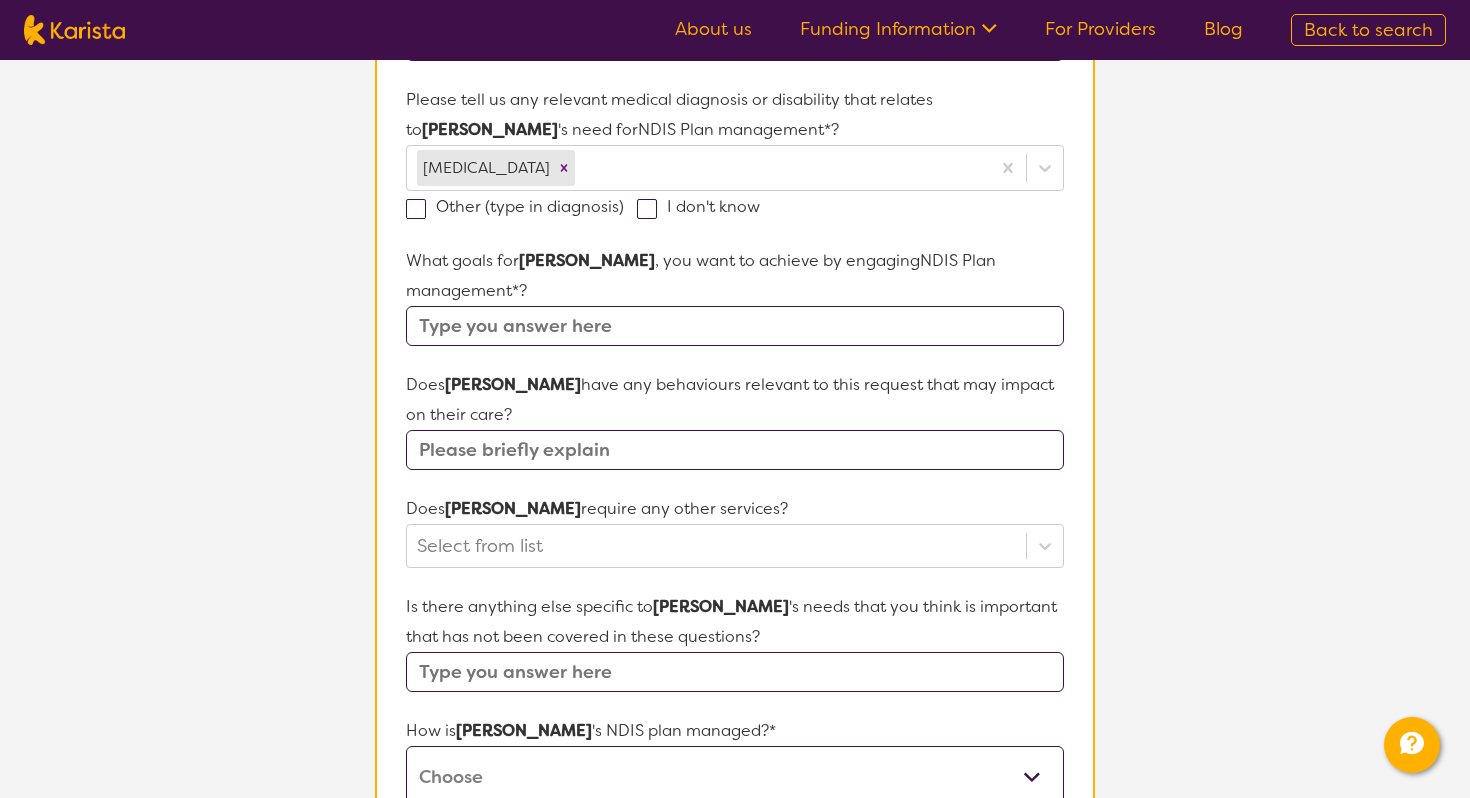 scroll, scrollTop: 550, scrollLeft: 0, axis: vertical 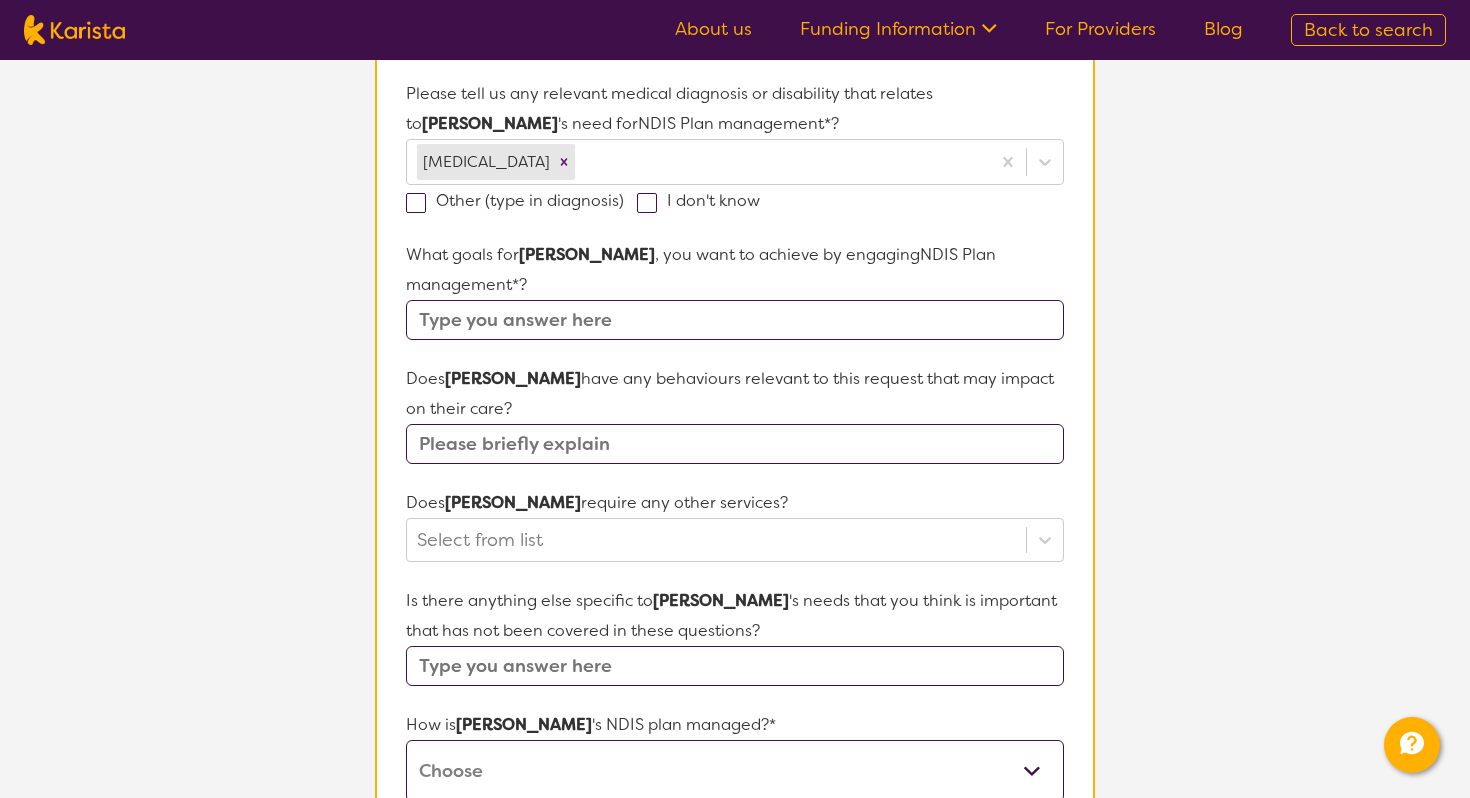 click at bounding box center [735, 320] 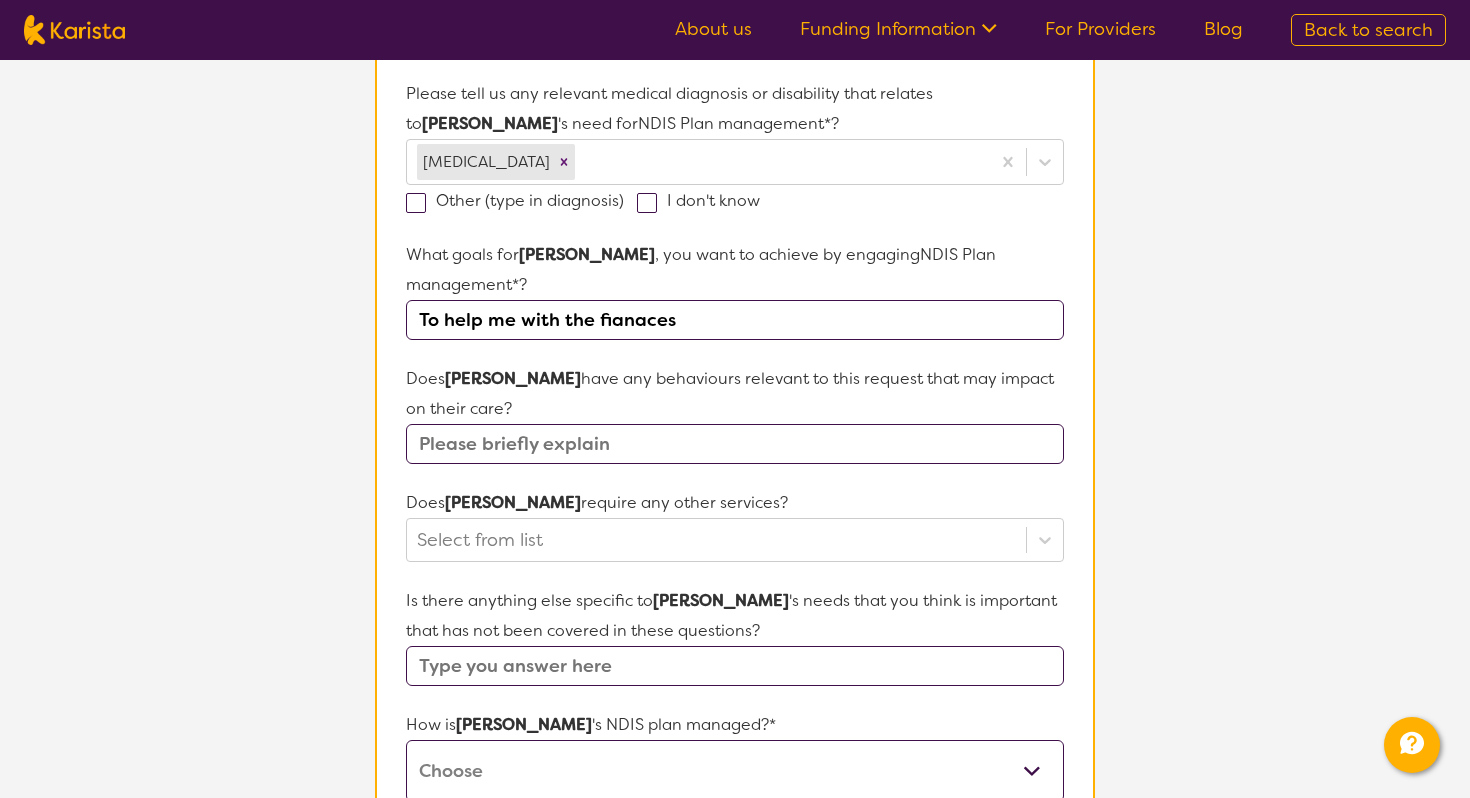 click on "To help me with the fianaces" at bounding box center [735, 320] 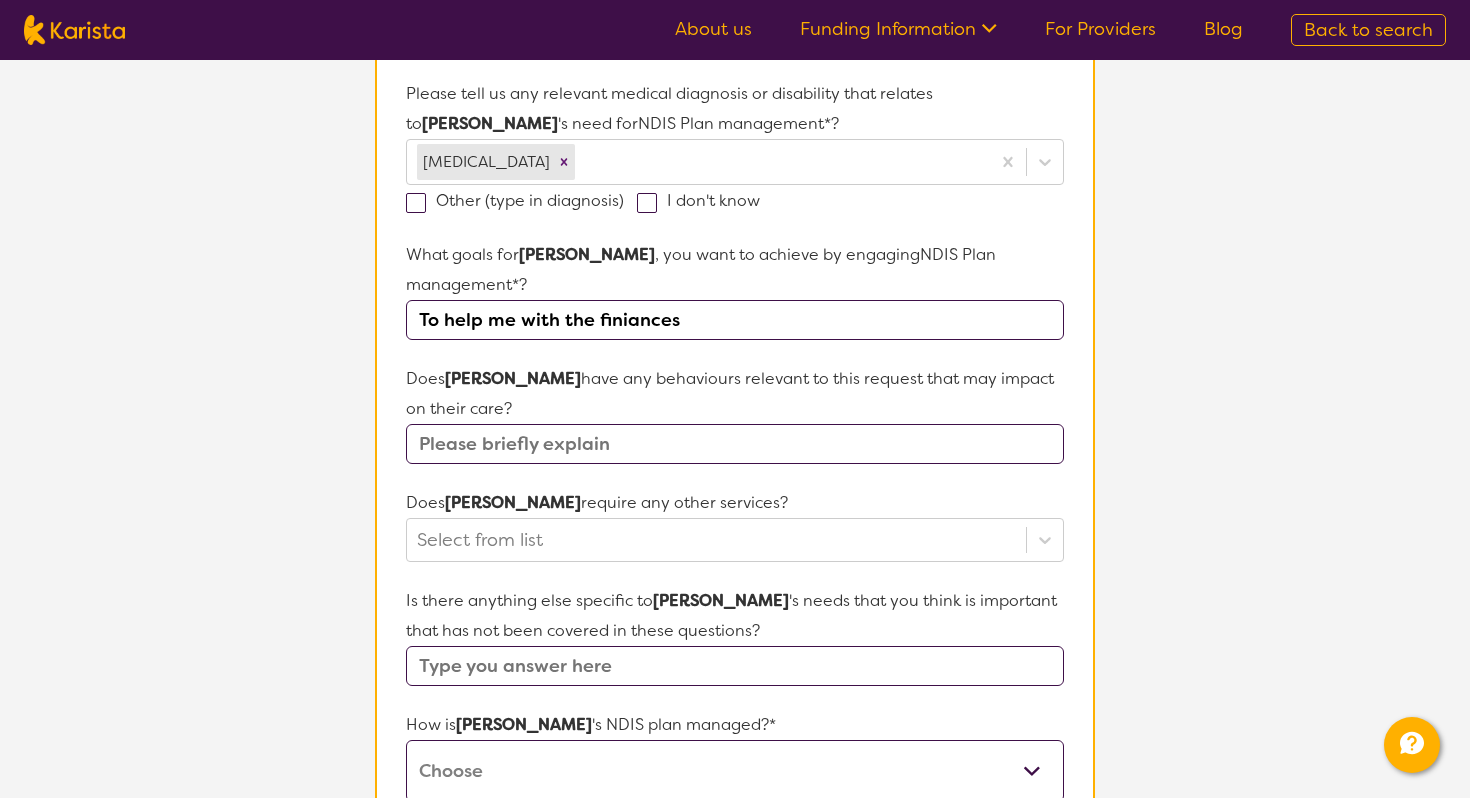 click on "To help me with the finiances" at bounding box center [735, 320] 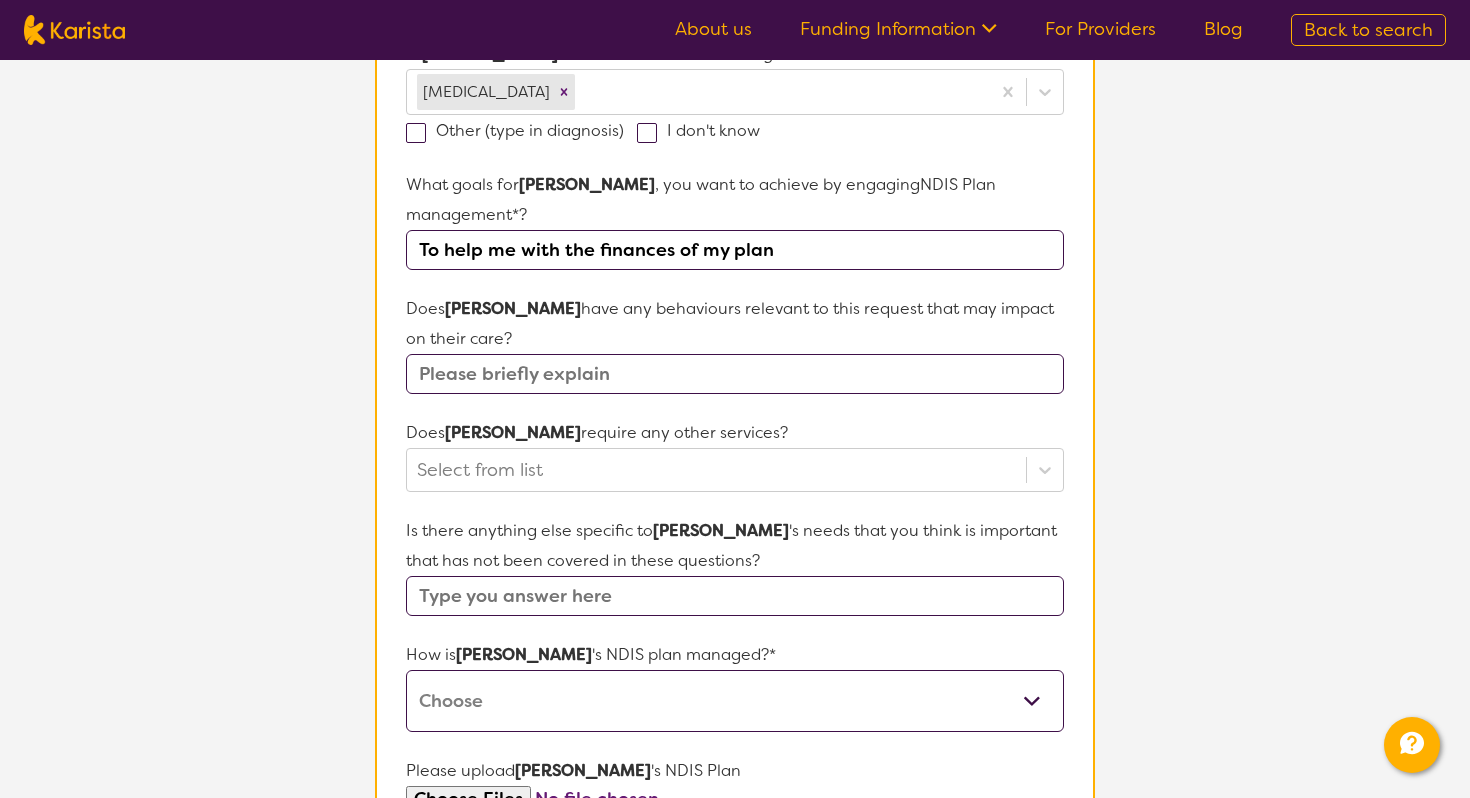 scroll, scrollTop: 628, scrollLeft: 0, axis: vertical 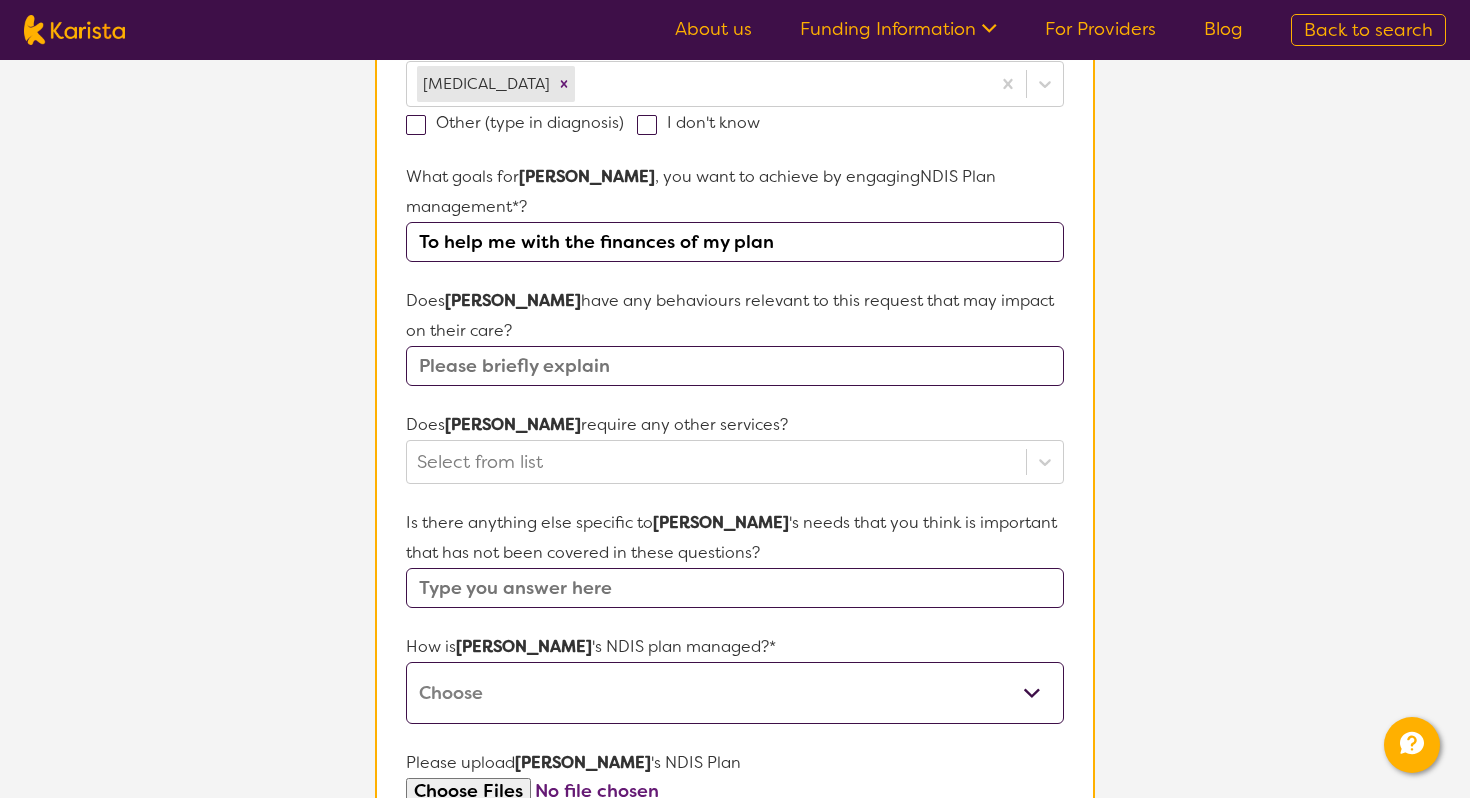 type on "To help me with the finances of my plan" 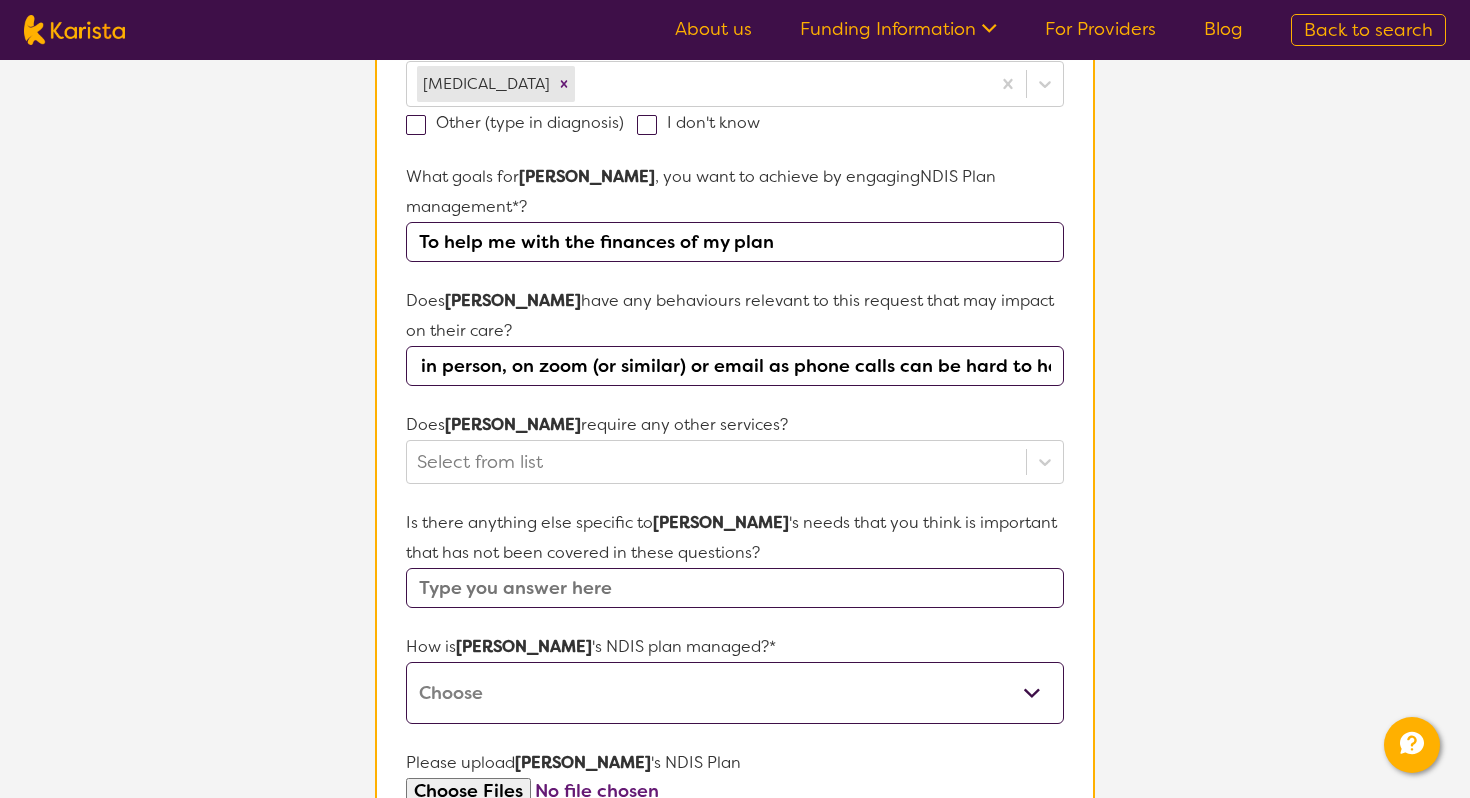 scroll, scrollTop: 0, scrollLeft: 264, axis: horizontal 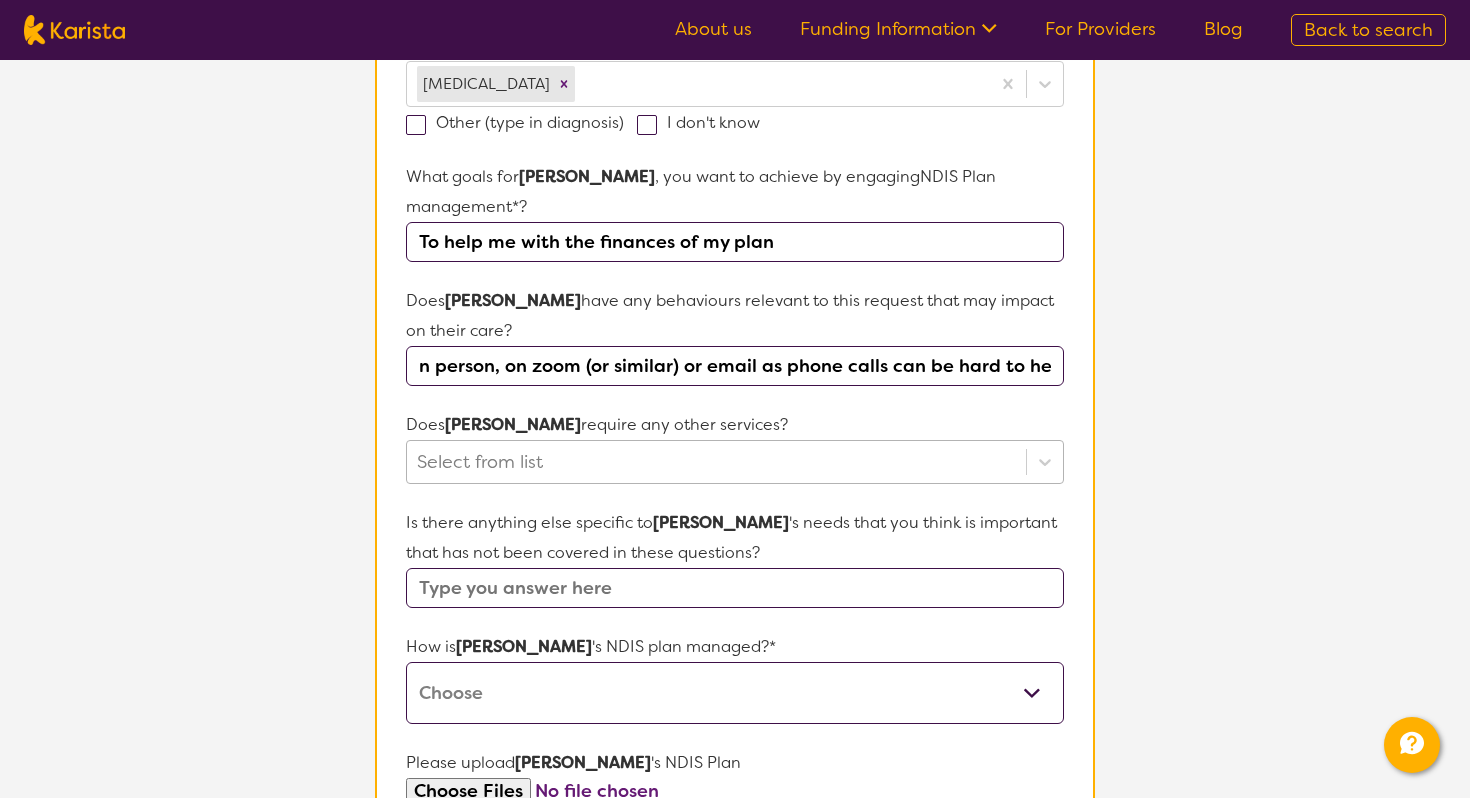 type on "would prefer to either speak in person, on zoom (or similar) or email as phone calls can be hard to hear" 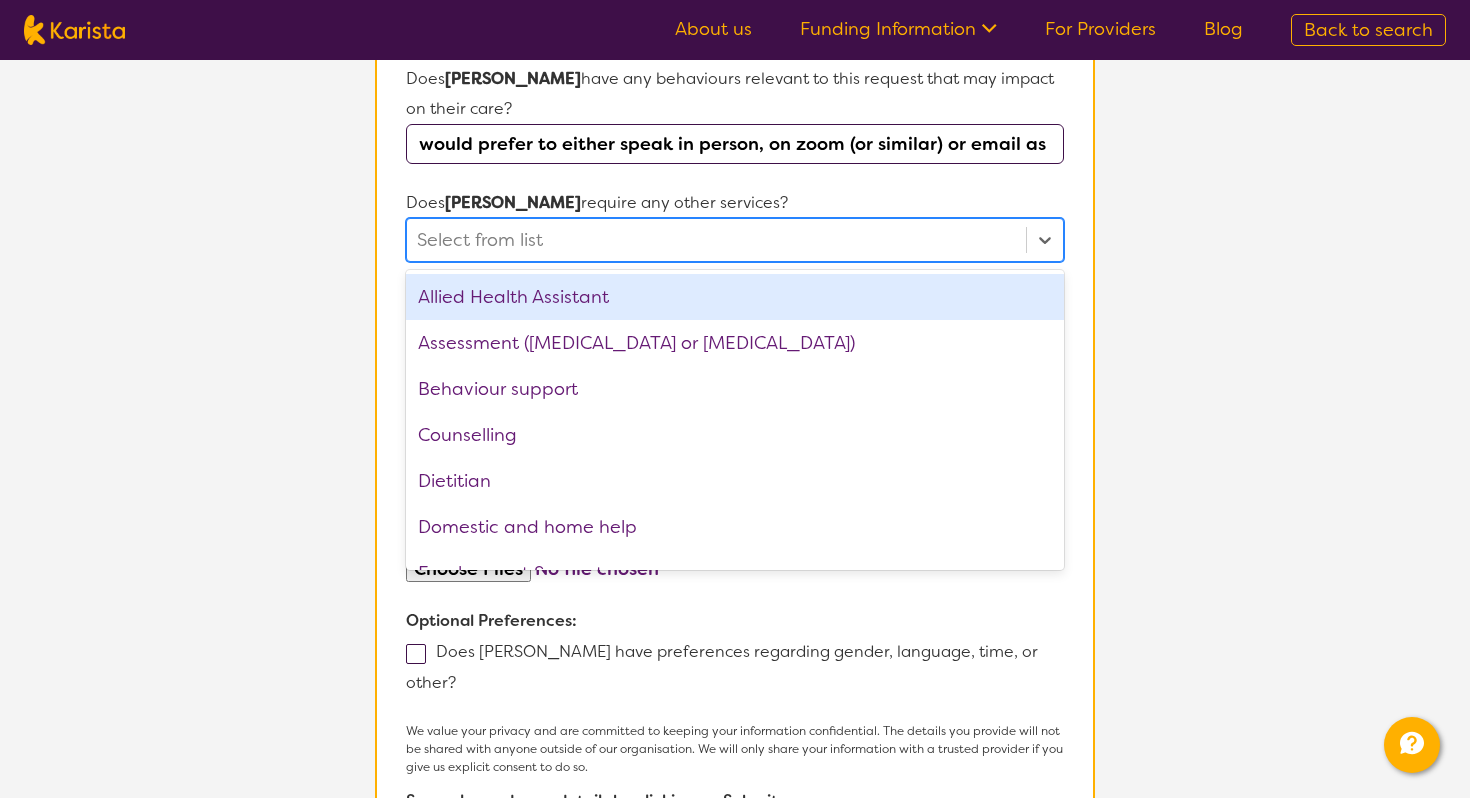 scroll, scrollTop: 864, scrollLeft: 0, axis: vertical 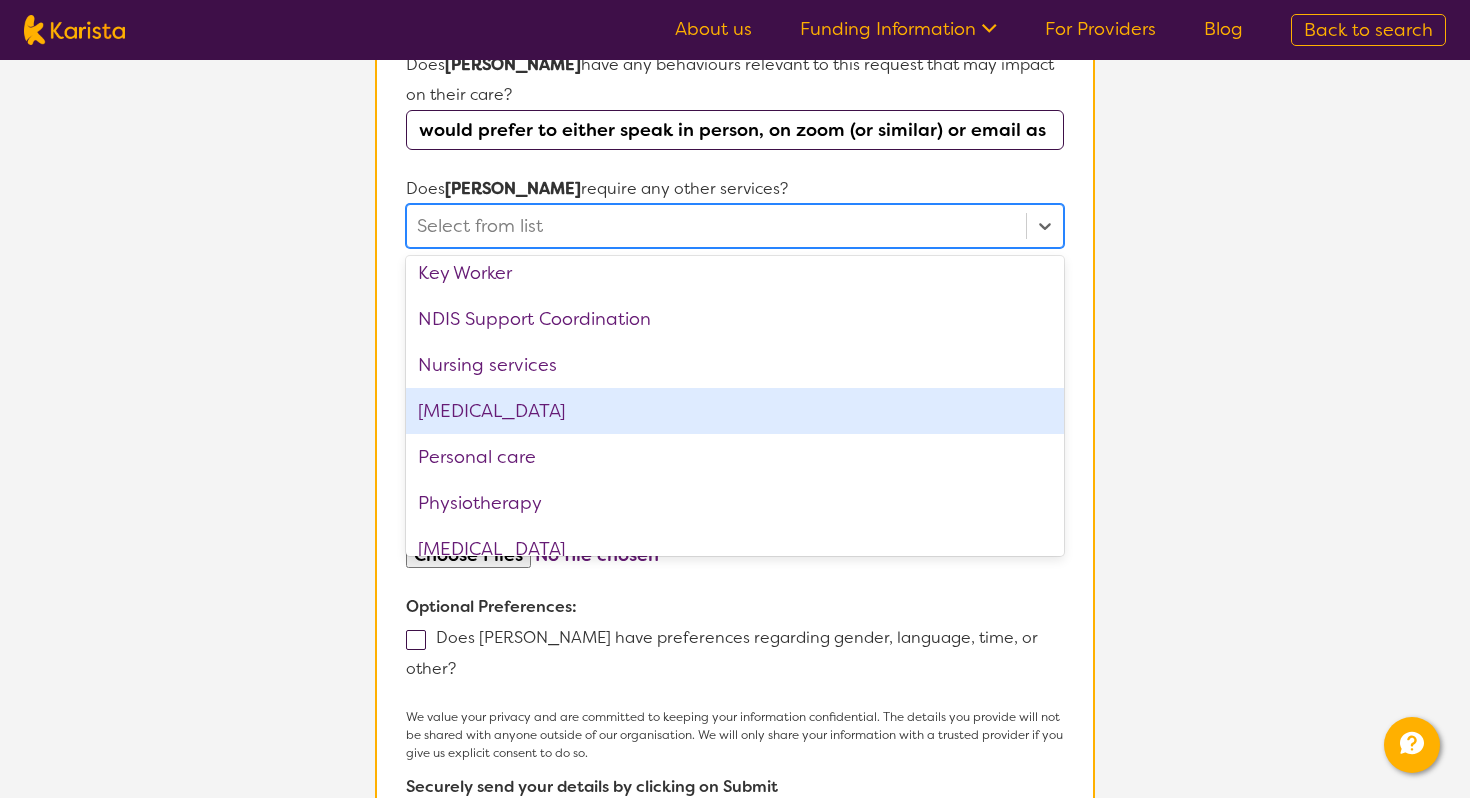 click on "[MEDICAL_DATA]" at bounding box center [735, 411] 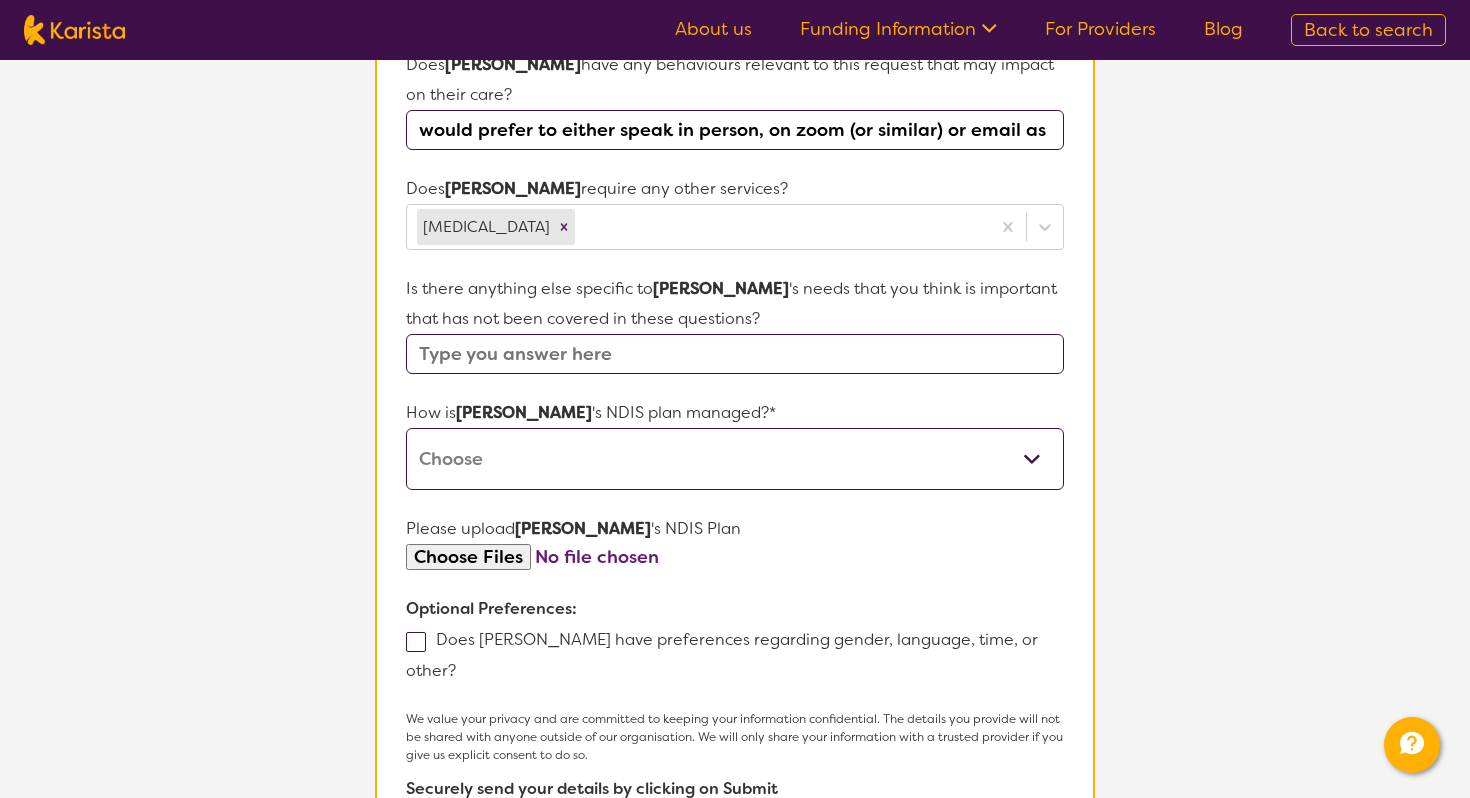 click on "L About You 2 Participant Details 3 Confirmation Participant Details & Service Preferences Name of participant First Name* [PERSON_NAME] Last Name [PERSON_NAME] What age is  [PERSON_NAME] * ? 25 What is your relationship to  [PERSON_NAME] *? This request is for myself I am their parent I am their child I am their spouse/partner I am their carer I am their Support Coordinator I am their Local Area Coordinator I am their Child Safety Officer I am their Aged Care Case Worker Other Please tell us any relevant medical diagnosis or disability that relates to  [PERSON_NAME] 's need for  NDIS Plan management *? [MEDICAL_DATA] Other (type in diagnosis) I don't know What goals for  [PERSON_NAME] , you want to achieve by engaging  NDIS Plan management *? To help me with the finances of my plan Does  [PERSON_NAME]  have any behaviours relevant to this request that may impact on their care? would prefer to either speak in person, on zoom (or similar) or email as phone calls can be hard to hear Does  [PERSON_NAME]  require any other services? [MEDICAL_DATA] [PERSON_NAME] How is  [PERSON_NAME]" at bounding box center [735, 94] 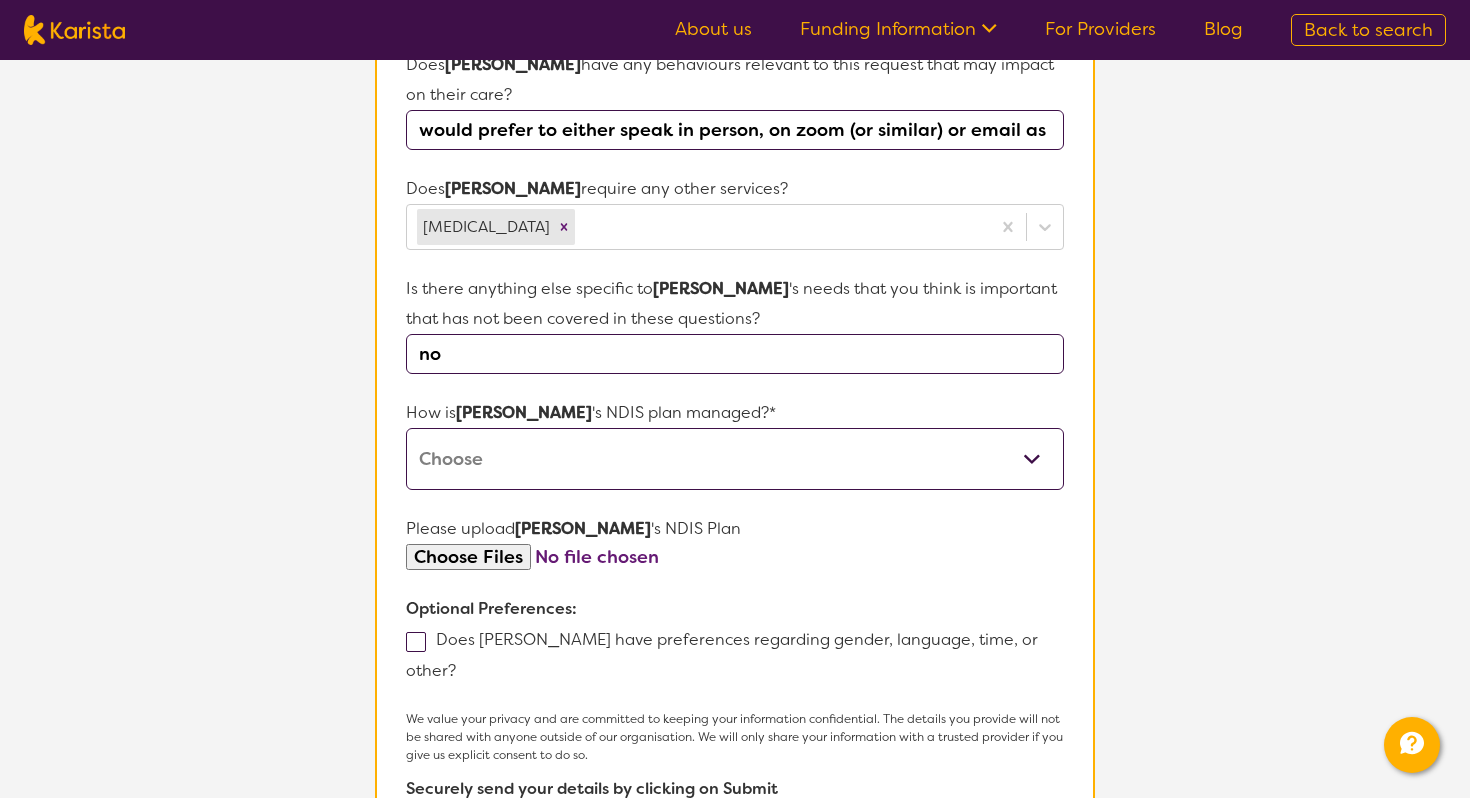 type on "no" 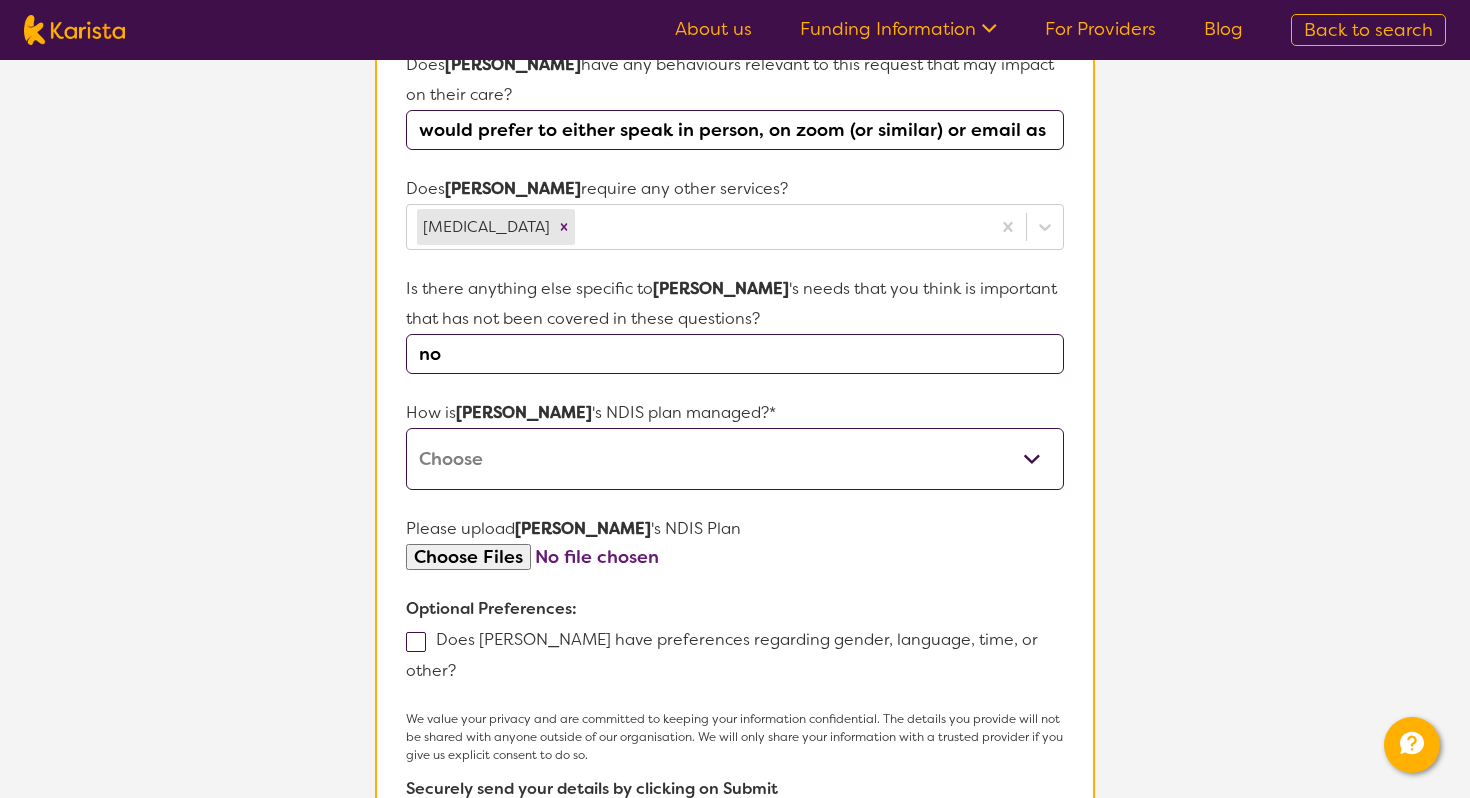 click on "Self-managed NDIS plan Managed by a registered plan management provider (not the NDIA) Agency-managed (by the NDIA) I'm not sure" at bounding box center [735, 459] 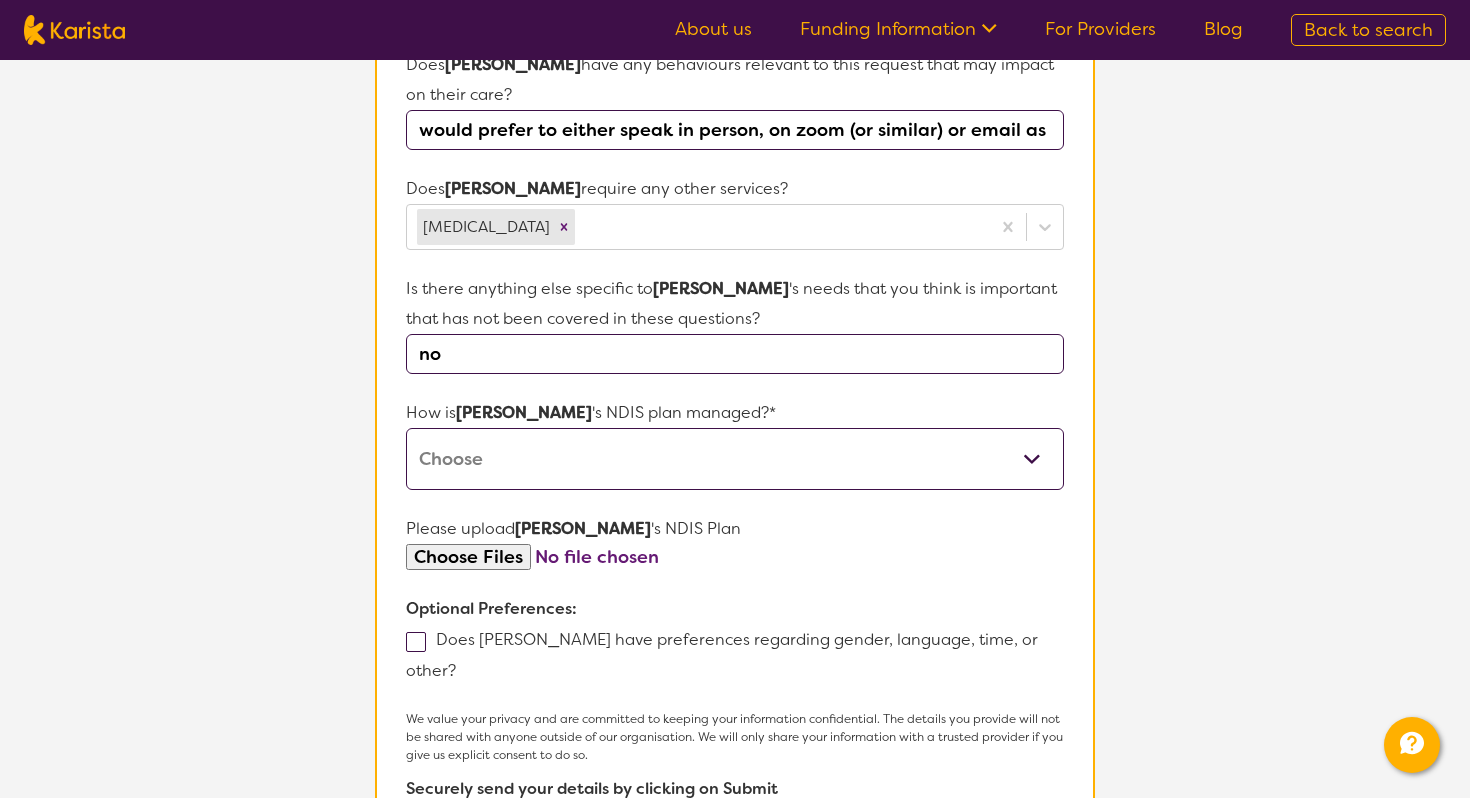 select on "Plan Managed" 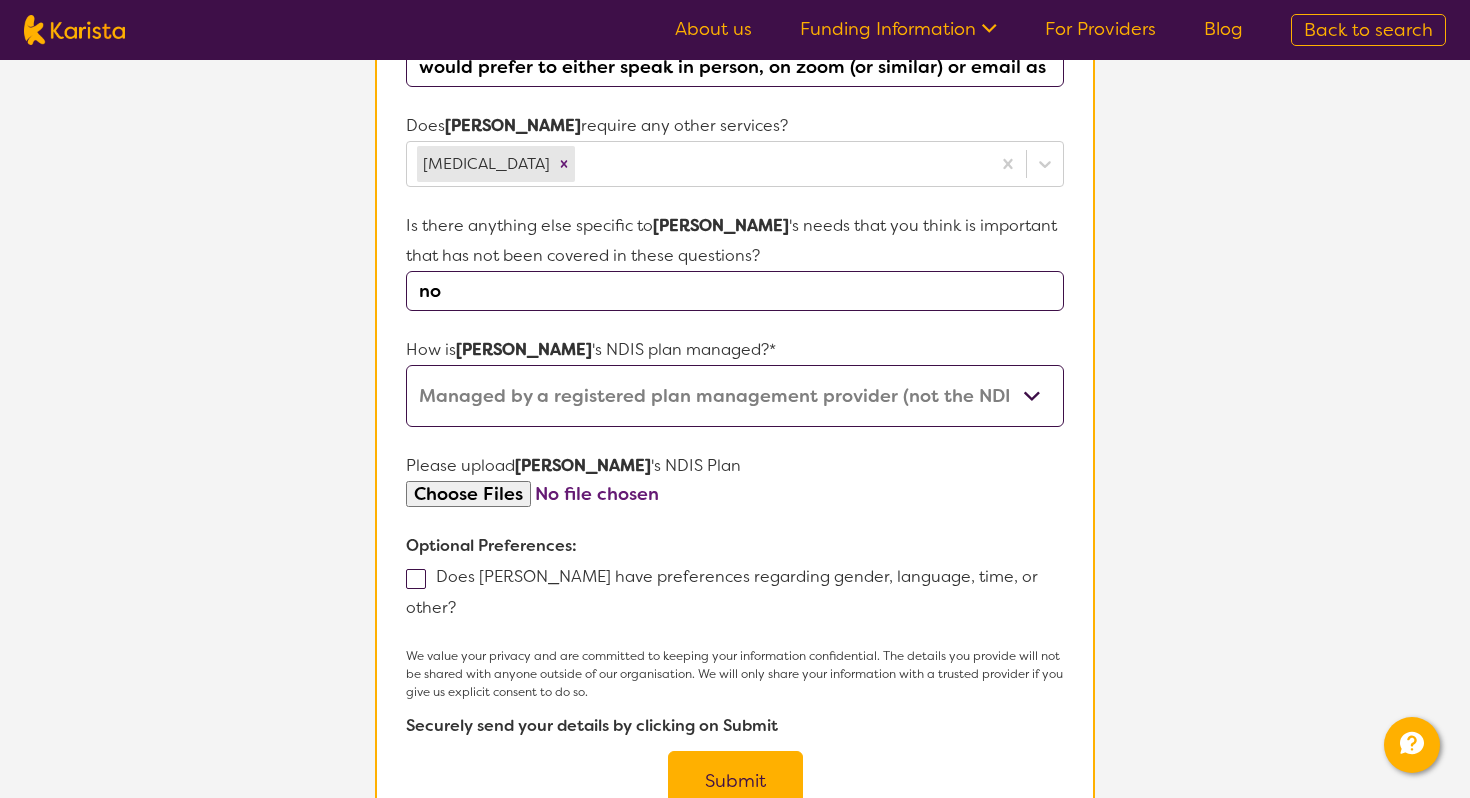 scroll, scrollTop: 929, scrollLeft: 0, axis: vertical 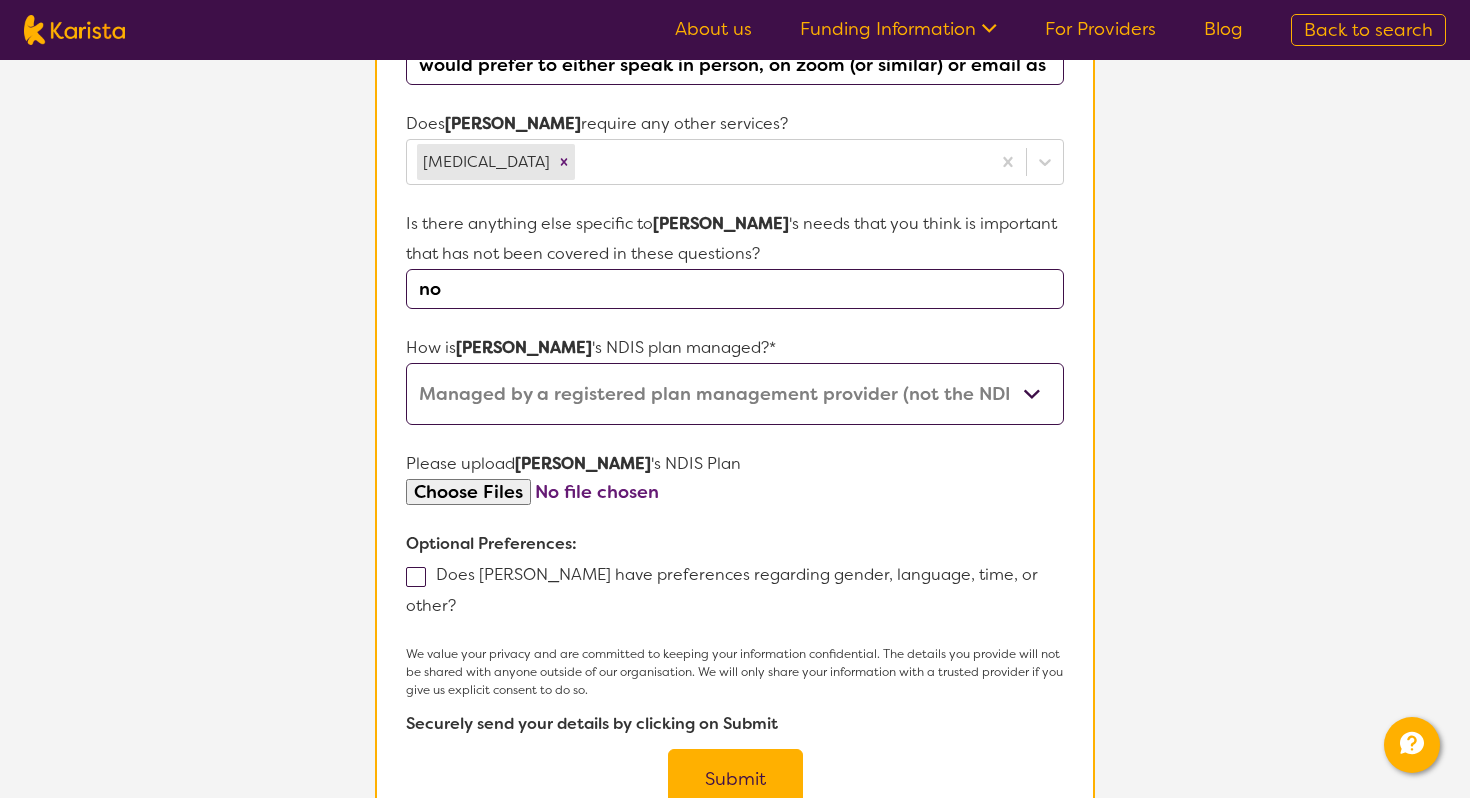 click at bounding box center [735, 492] 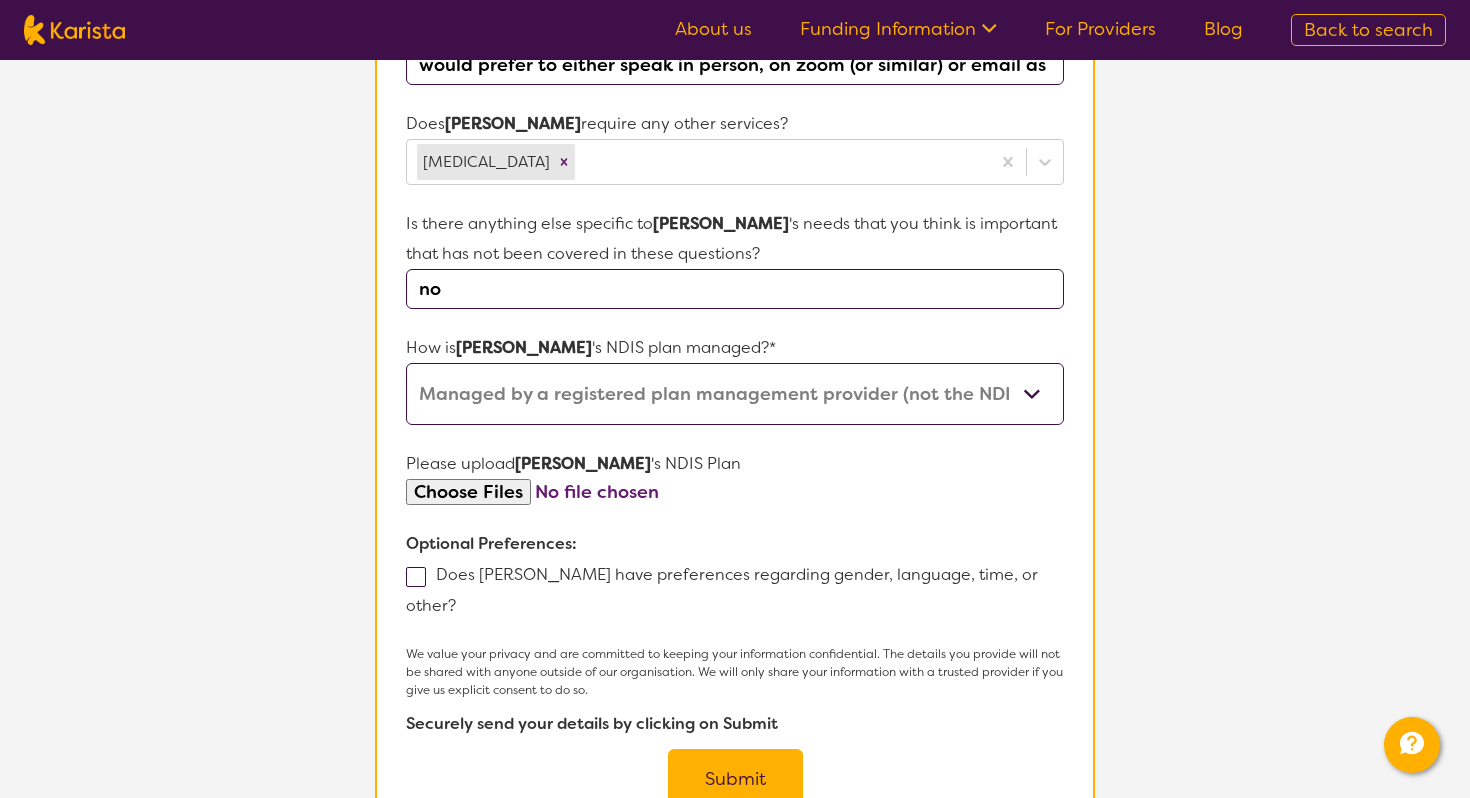 type on "C:\fakepath\CORRO_PREVIEW__Plan Approval.pdf" 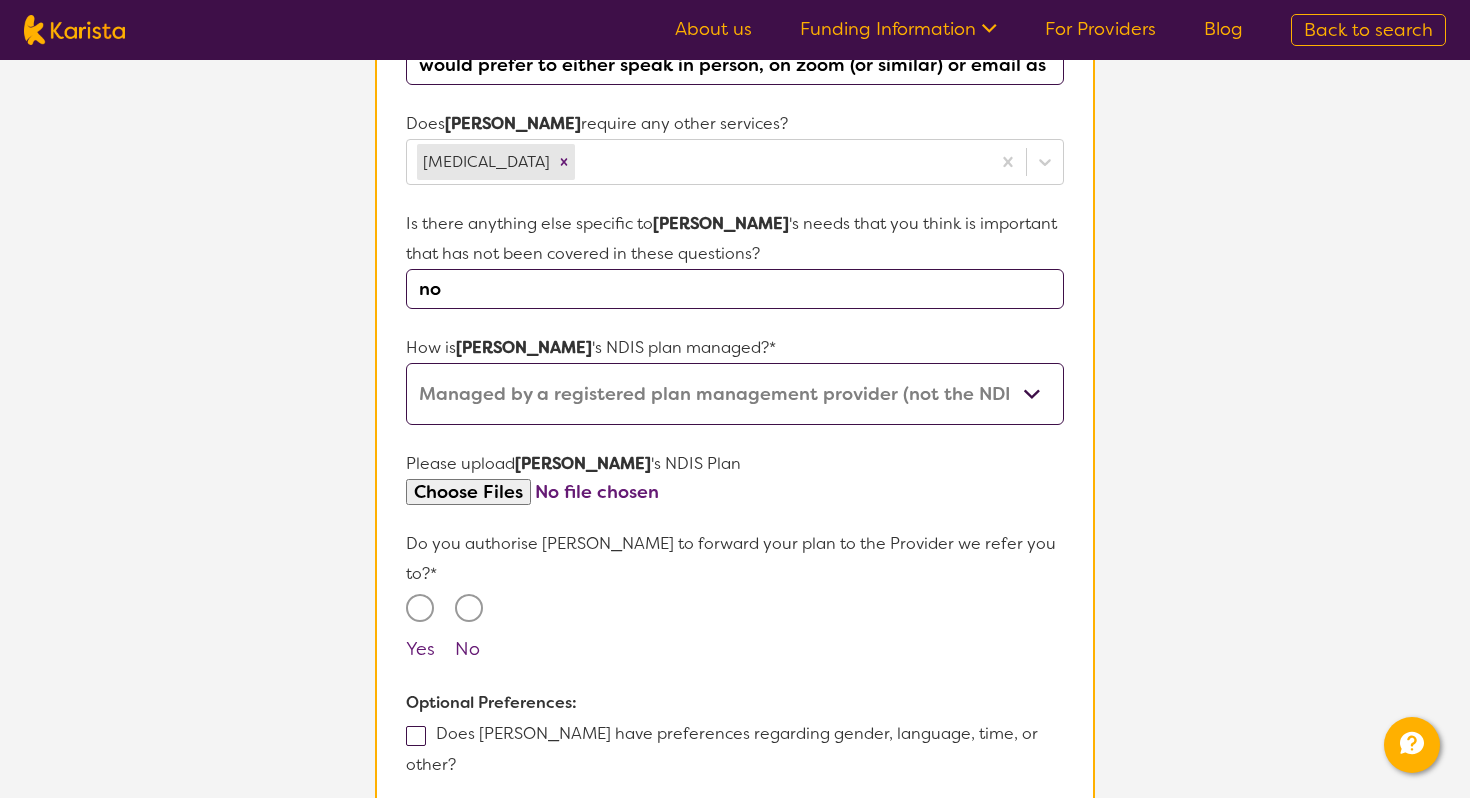 click at bounding box center [735, 492] 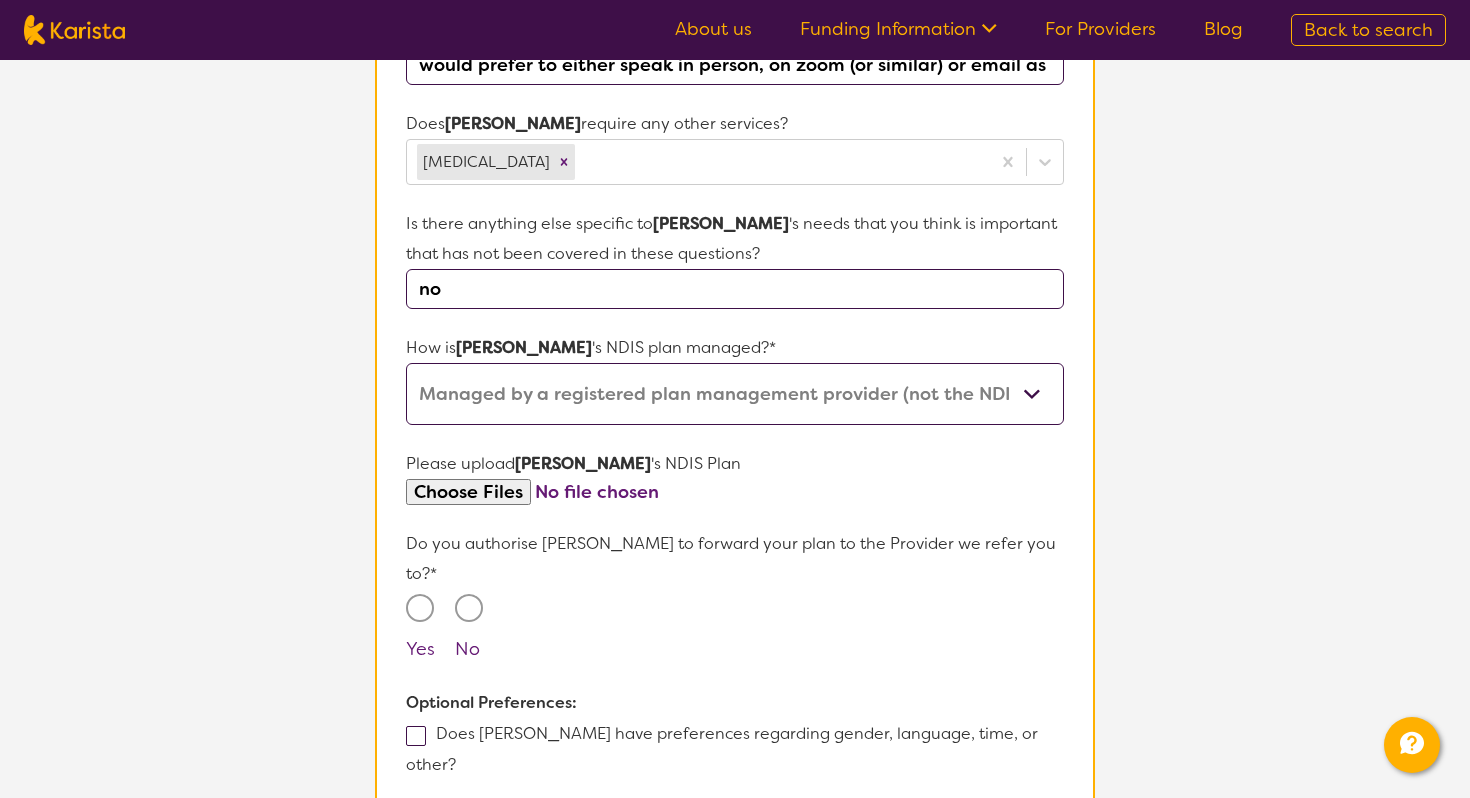 type 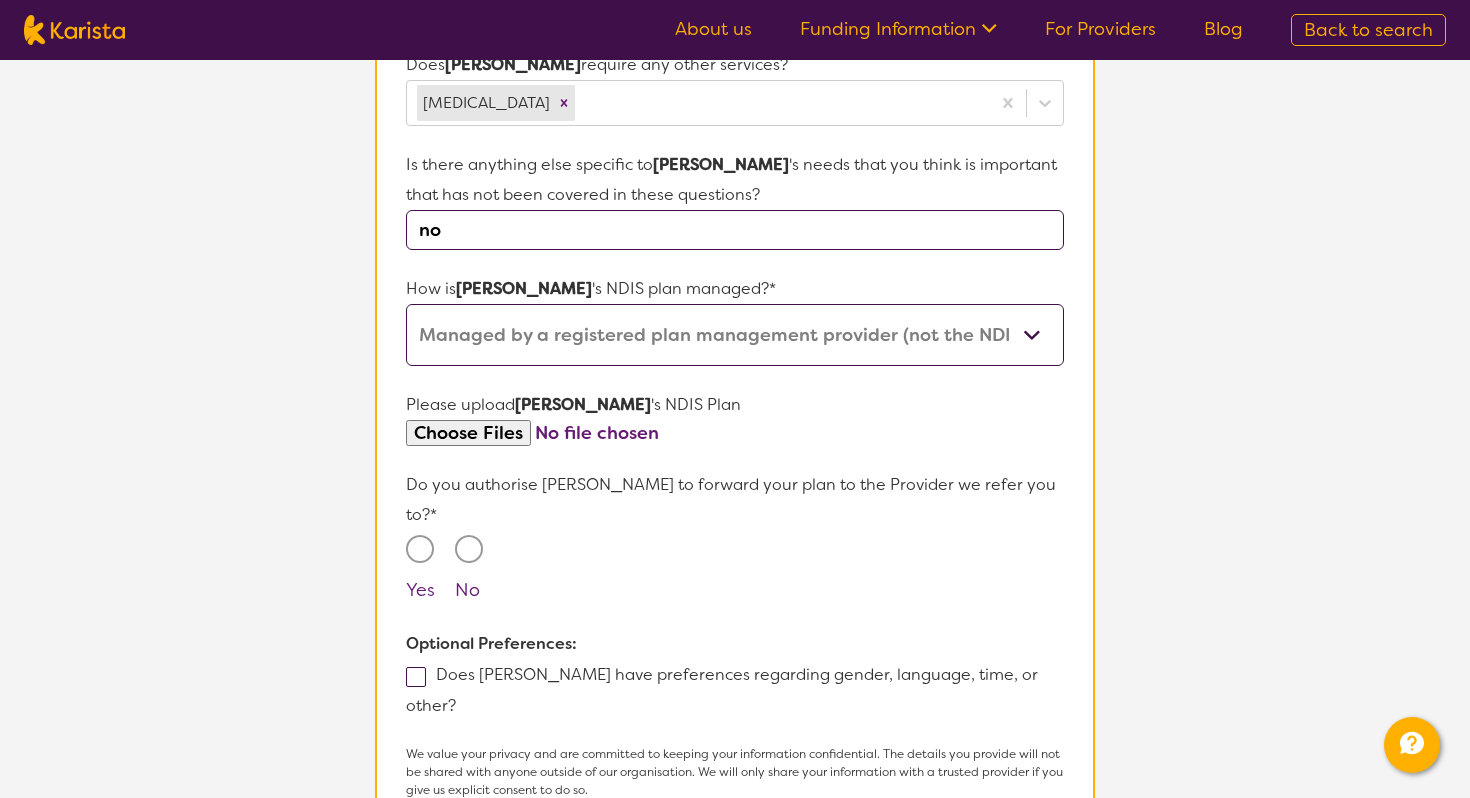 scroll, scrollTop: 993, scrollLeft: 0, axis: vertical 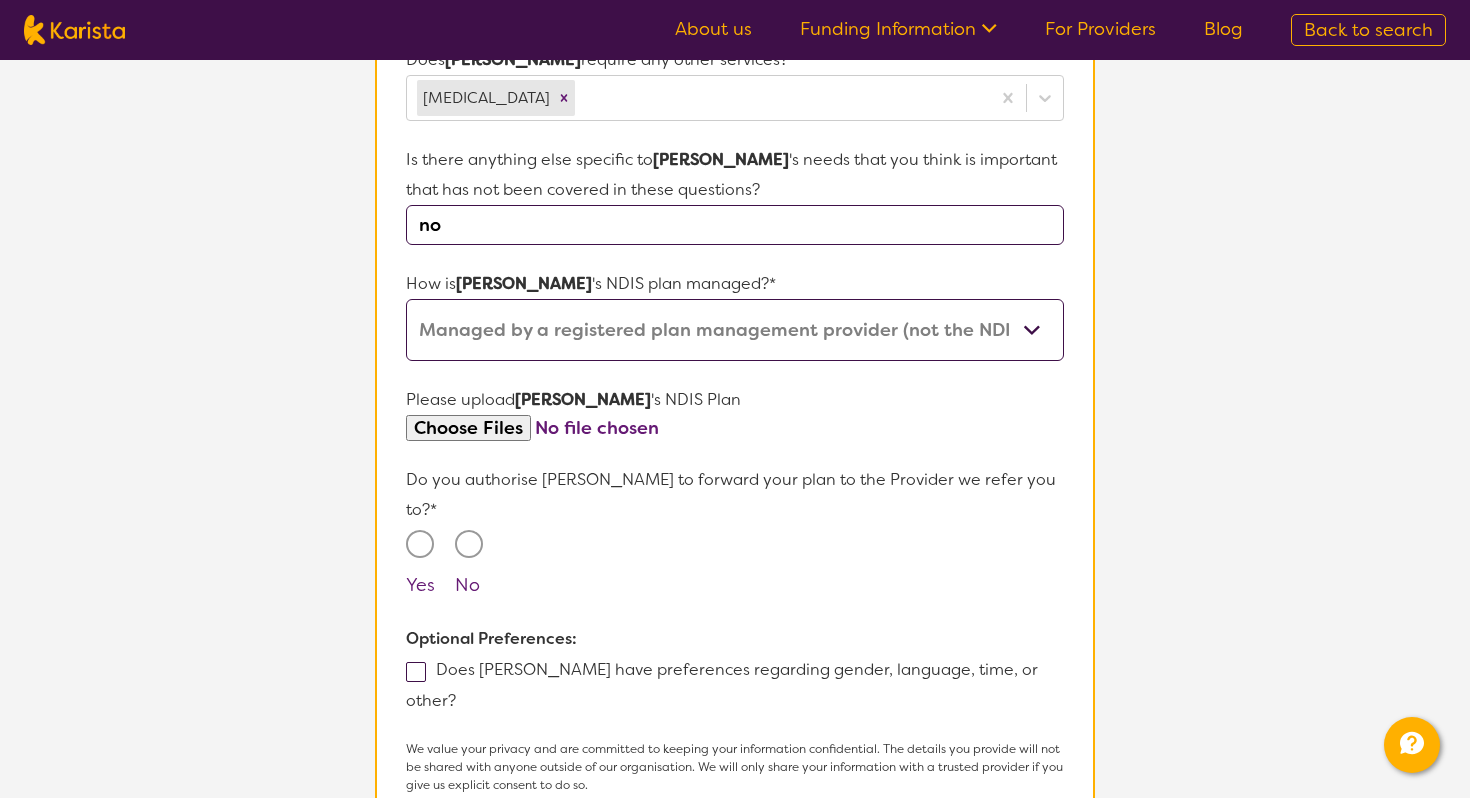 click on "Yes" at bounding box center [420, 544] 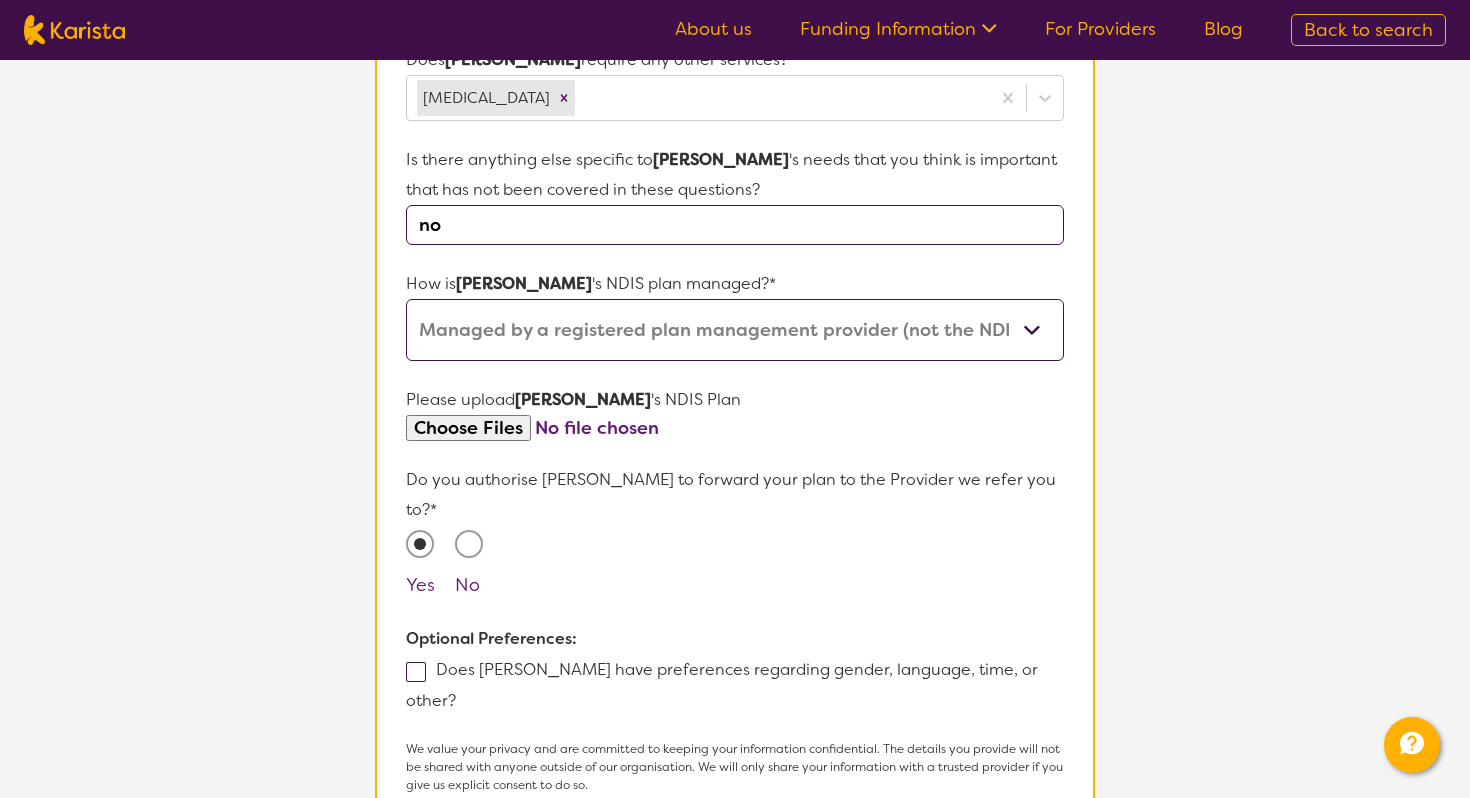 click on "Does [PERSON_NAME] have preferences regarding gender, language, time, or other?" at bounding box center (722, 685) 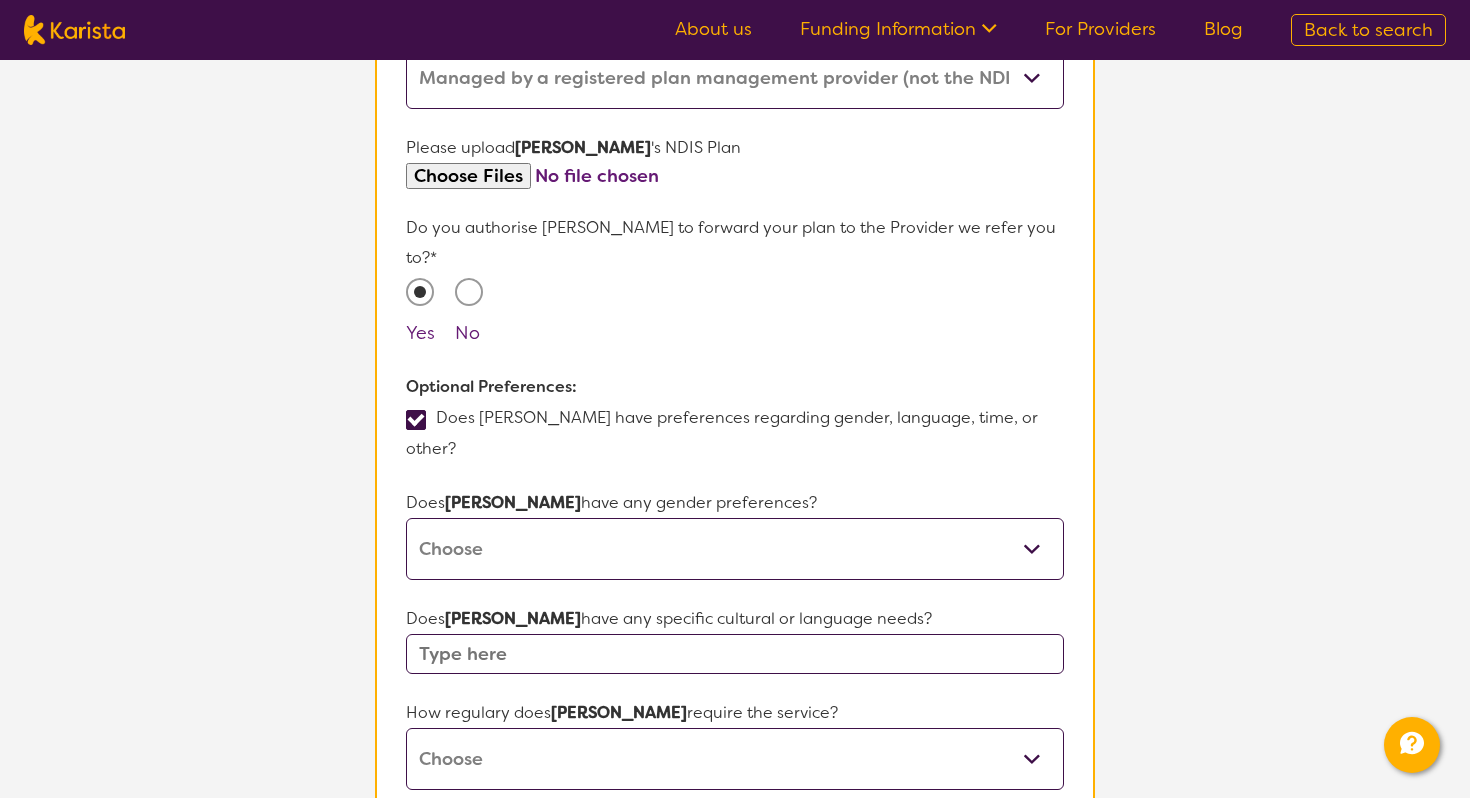 scroll, scrollTop: 1246, scrollLeft: 0, axis: vertical 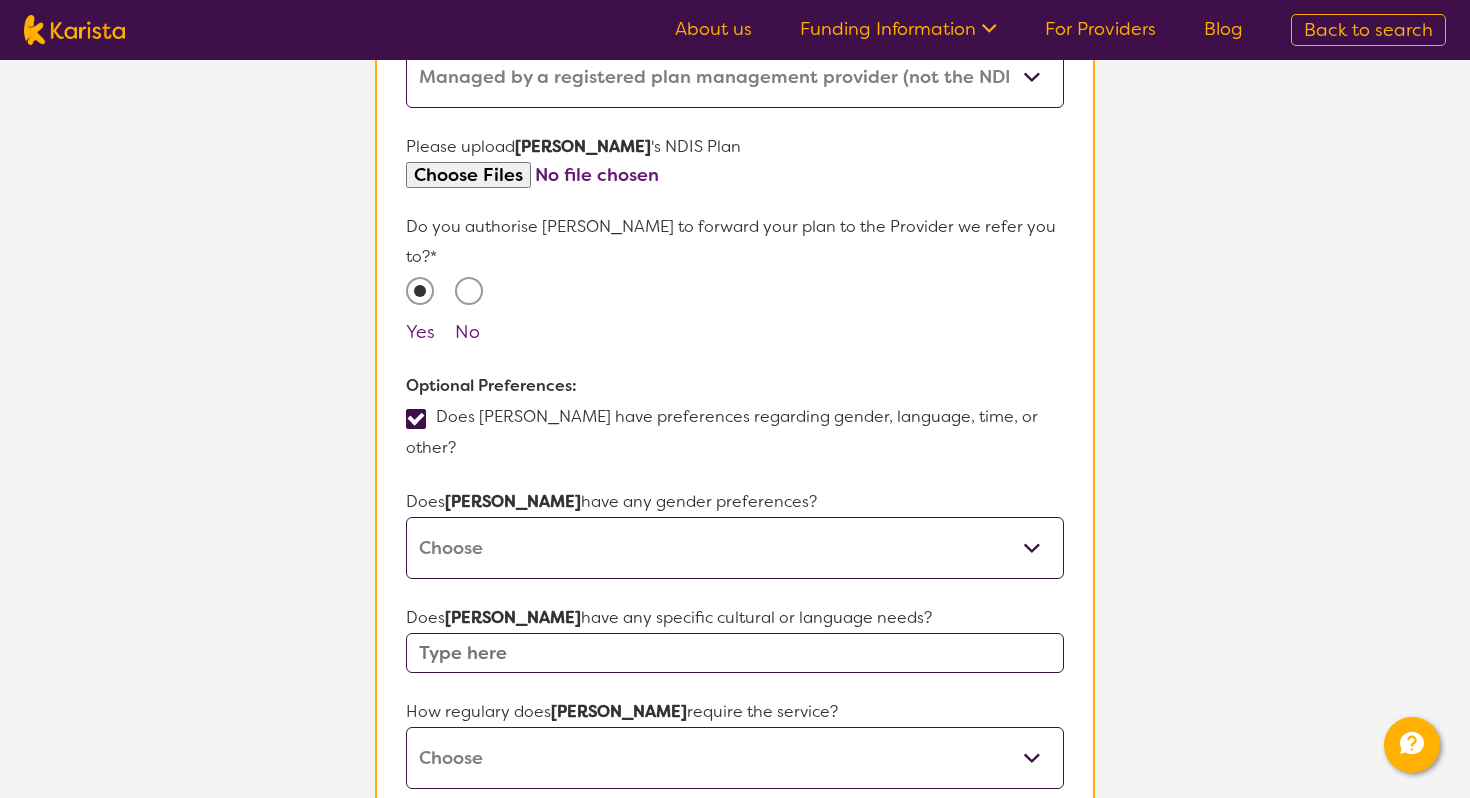 click on "[DEMOGRAPHIC_DATA] [DEMOGRAPHIC_DATA] Other No Preference" at bounding box center (735, 548) 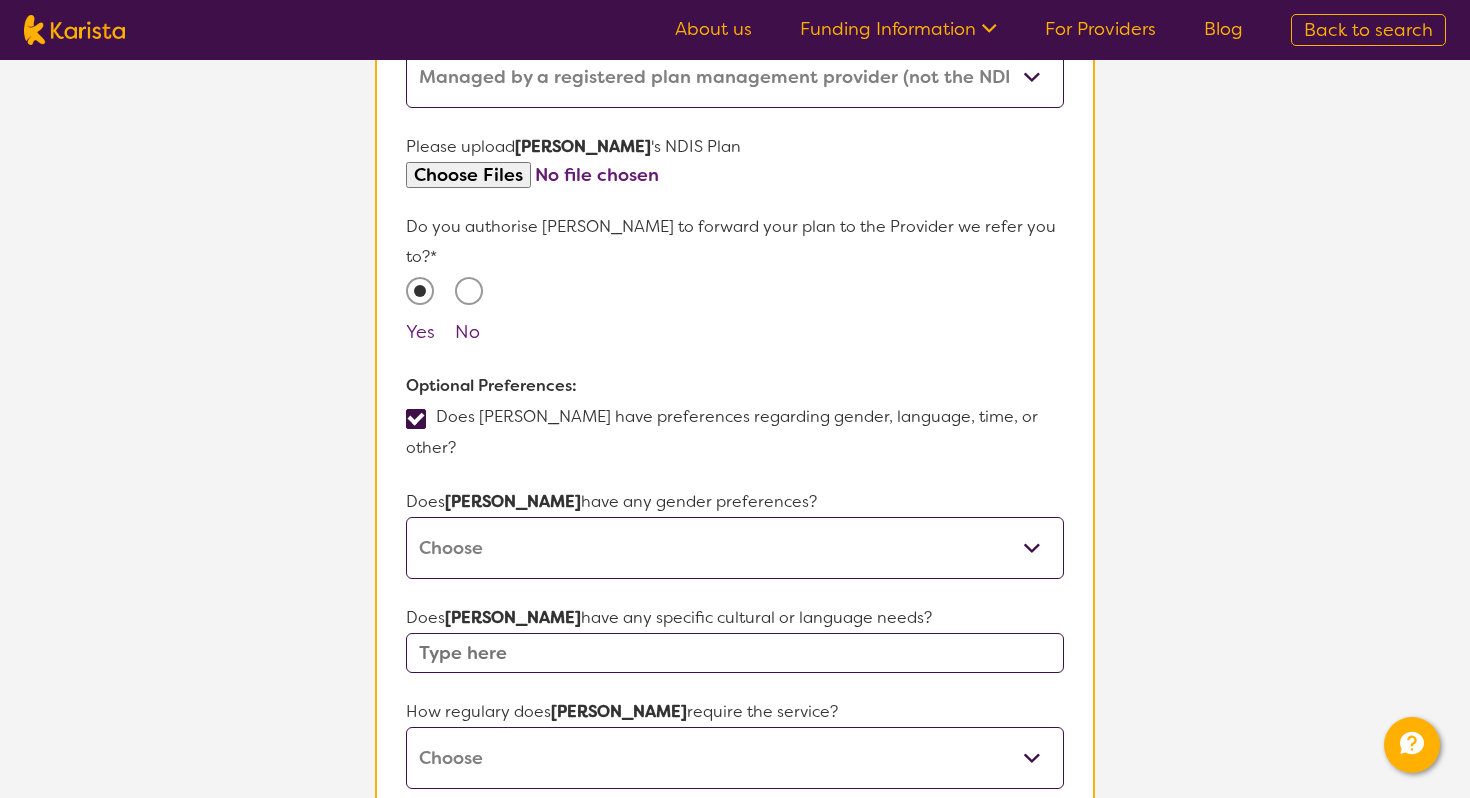 select on "[DEMOGRAPHIC_DATA]" 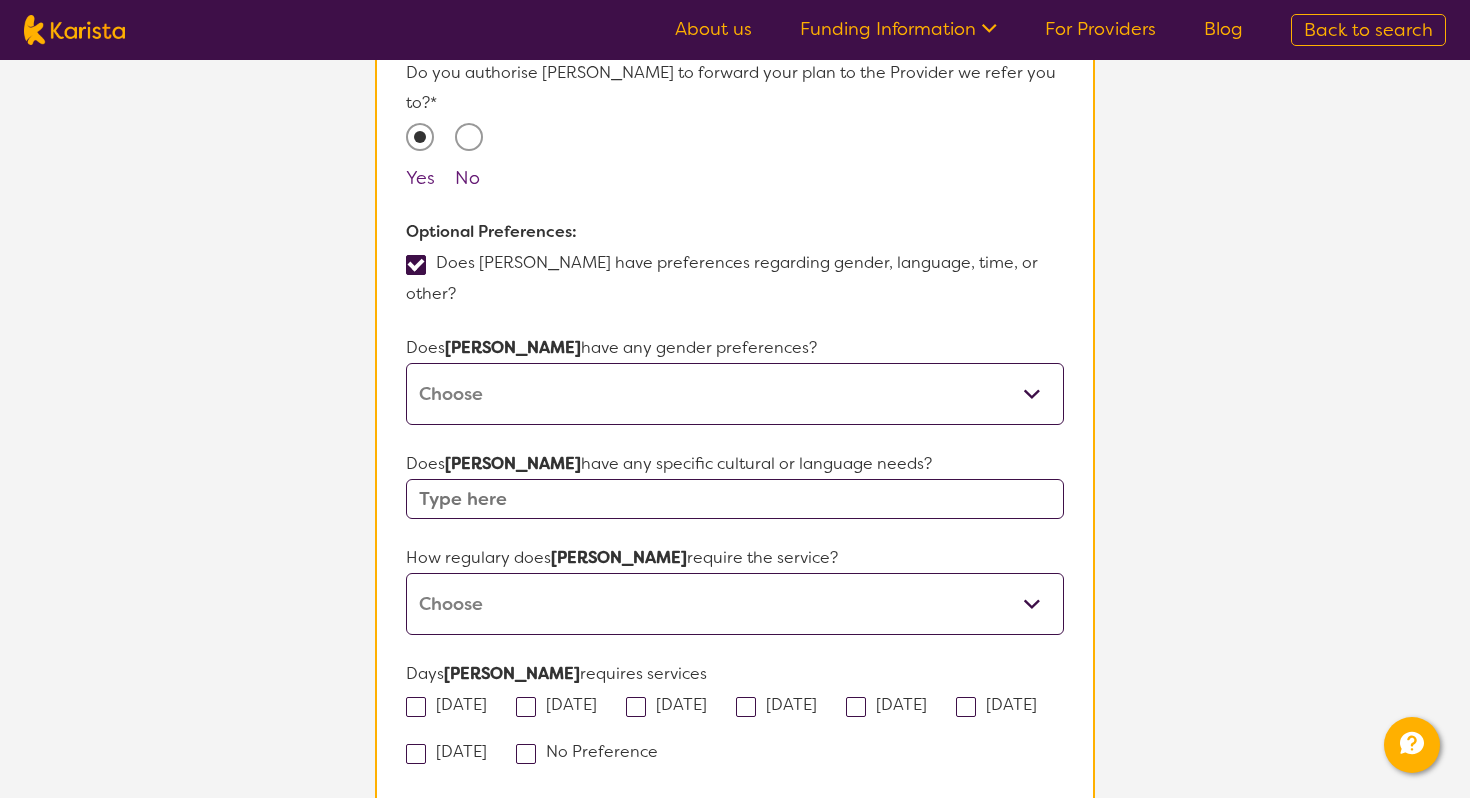 scroll, scrollTop: 1401, scrollLeft: 0, axis: vertical 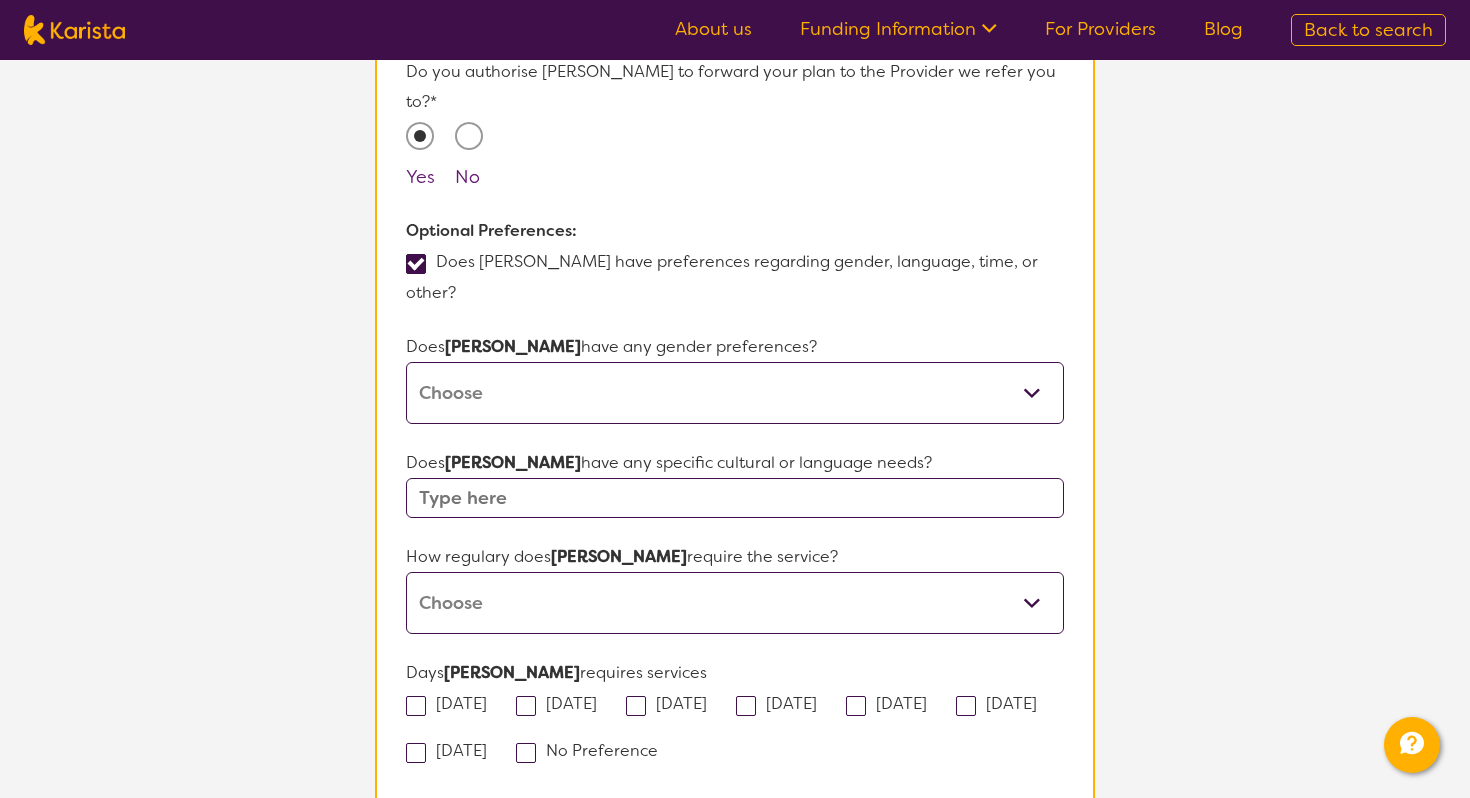 click at bounding box center (735, 498) 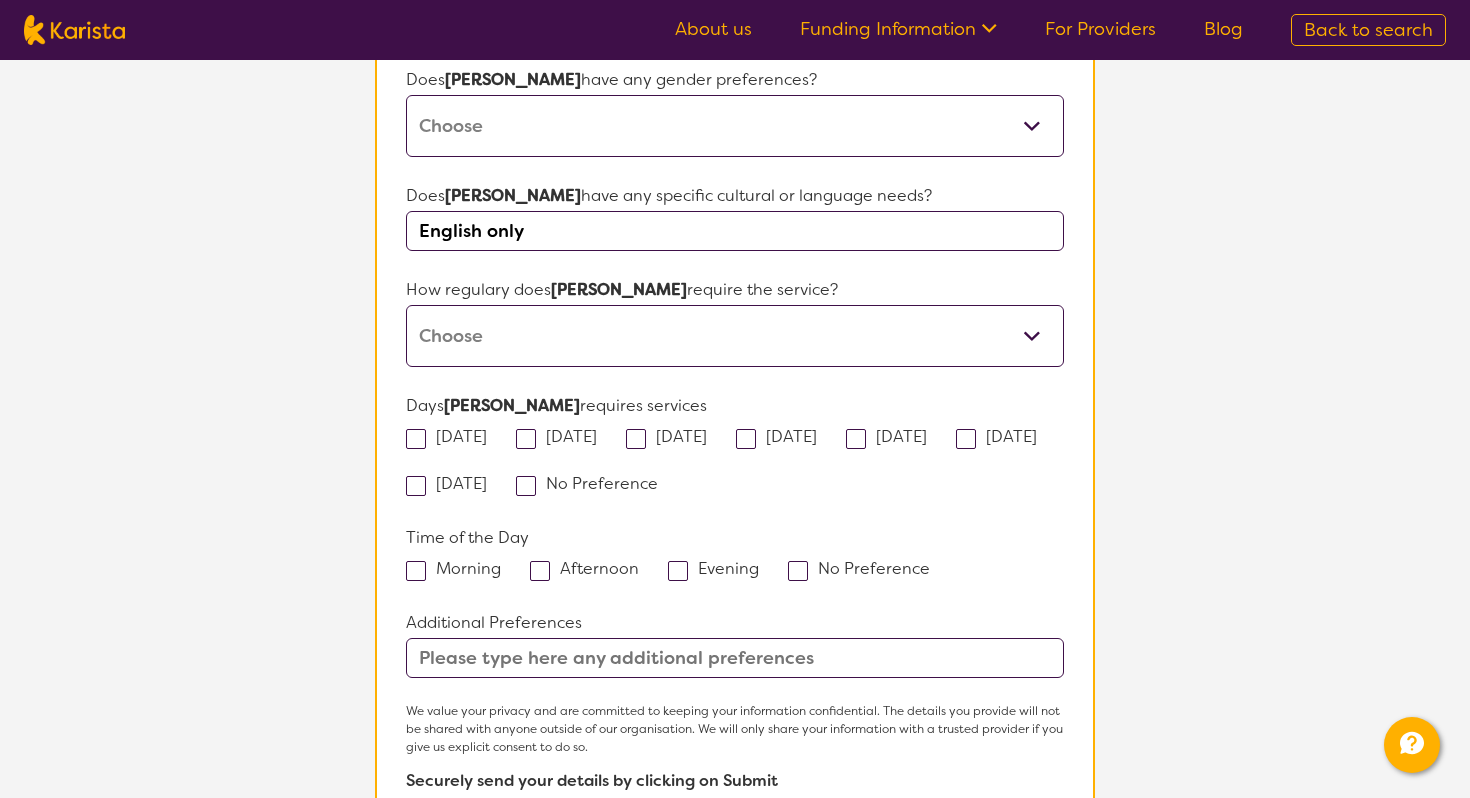 scroll, scrollTop: 1669, scrollLeft: 0, axis: vertical 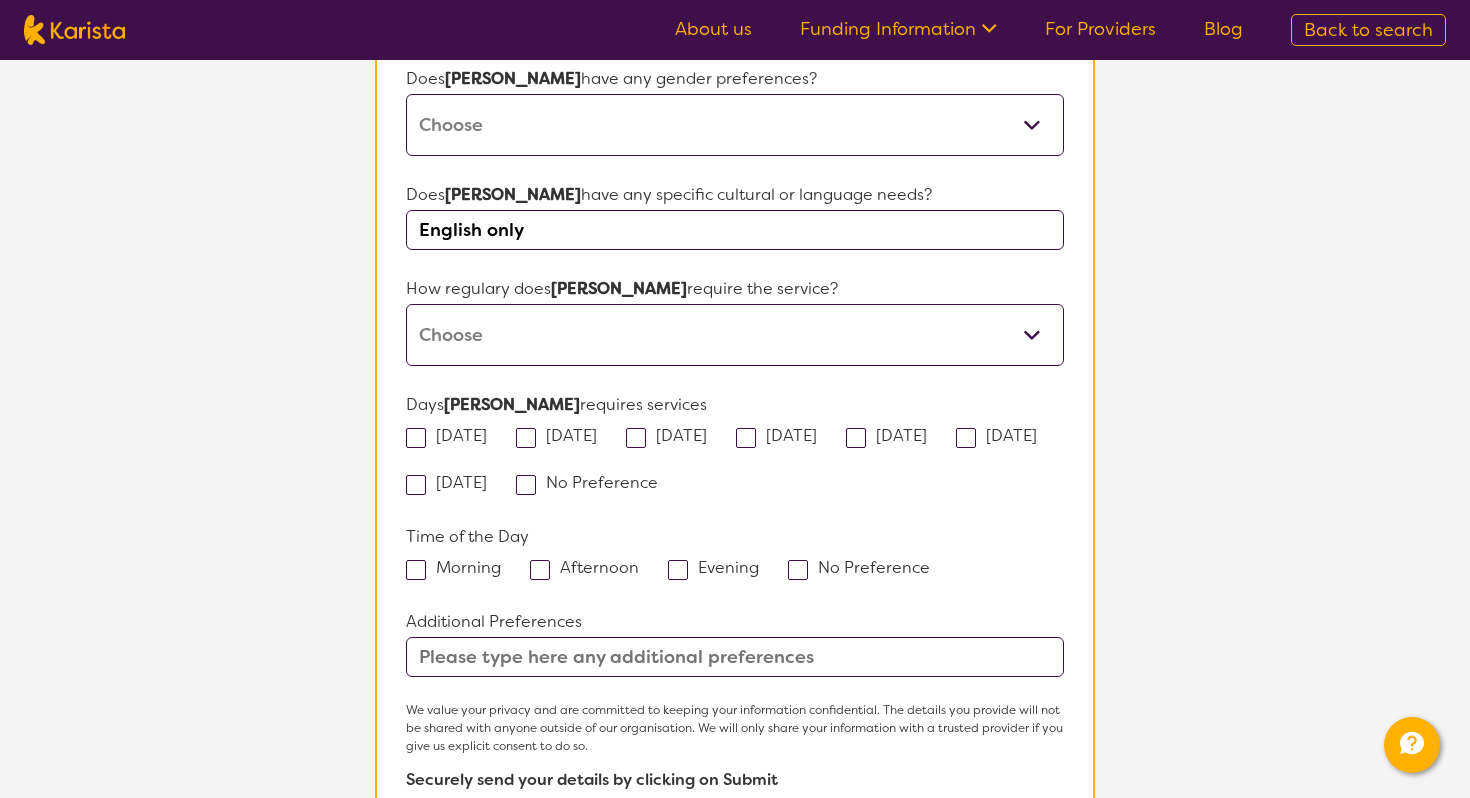 type on "English only" 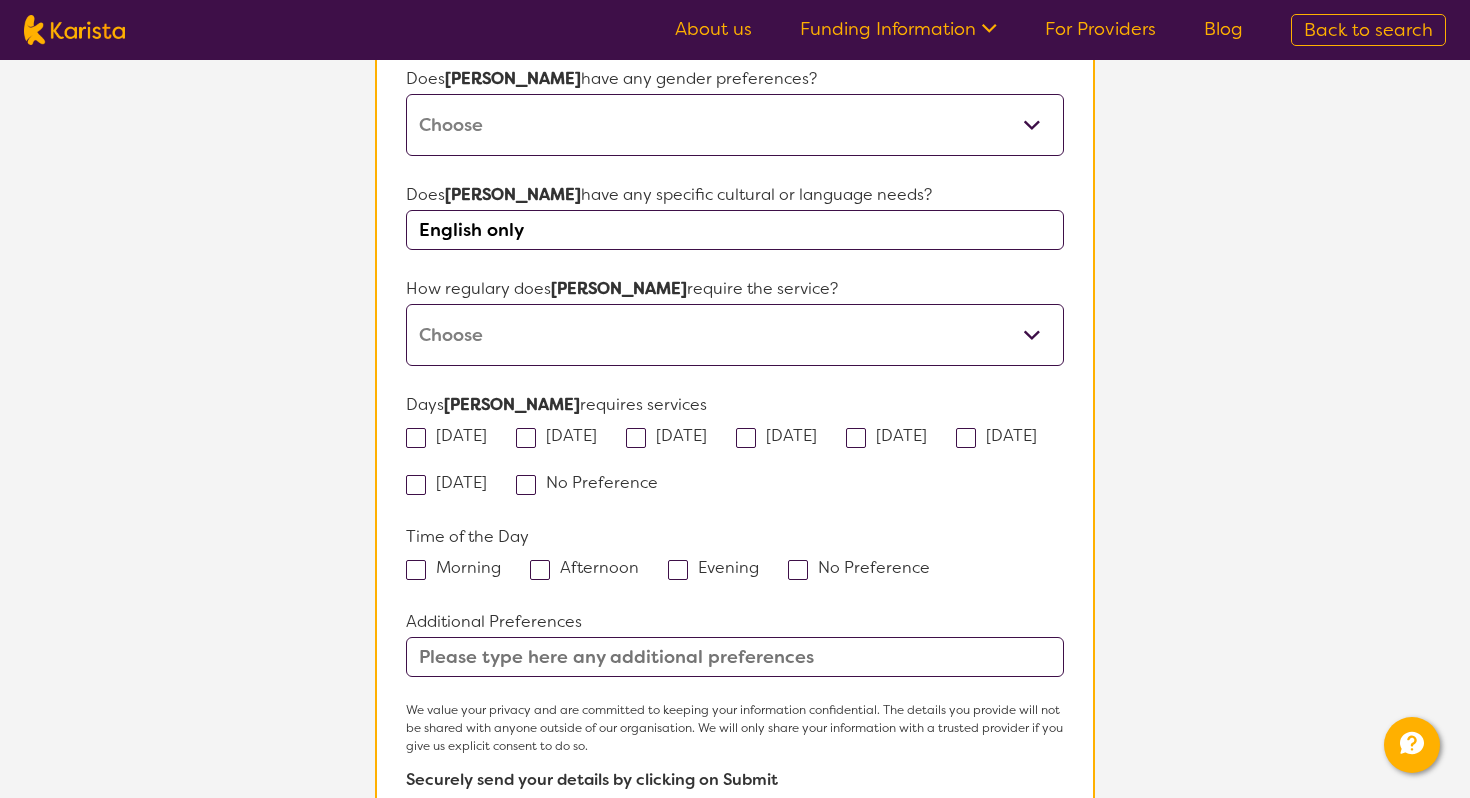 click on "Daily Twice a week Weekly Every fortnight Monthly Other" at bounding box center (735, 335) 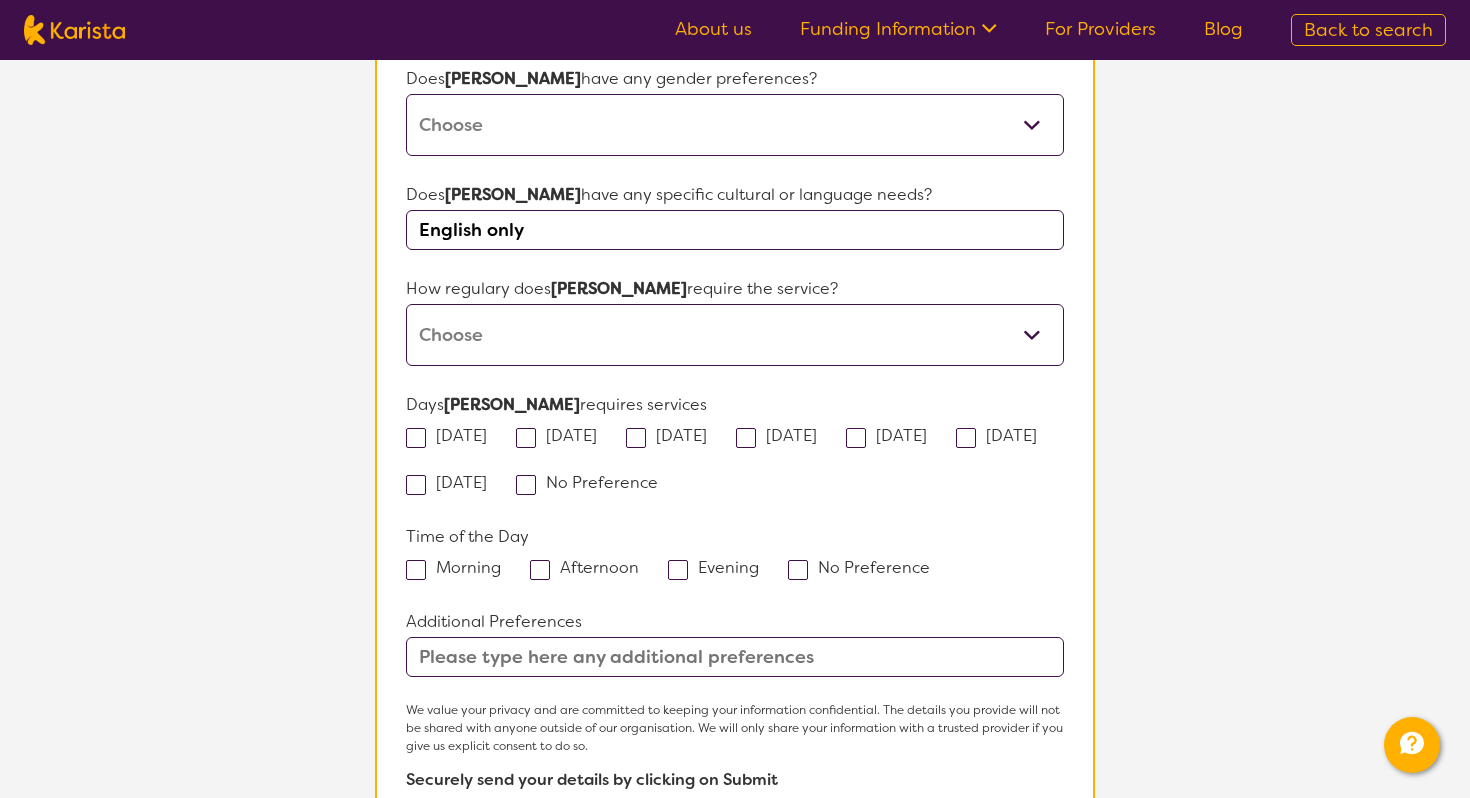 select on "Monthly" 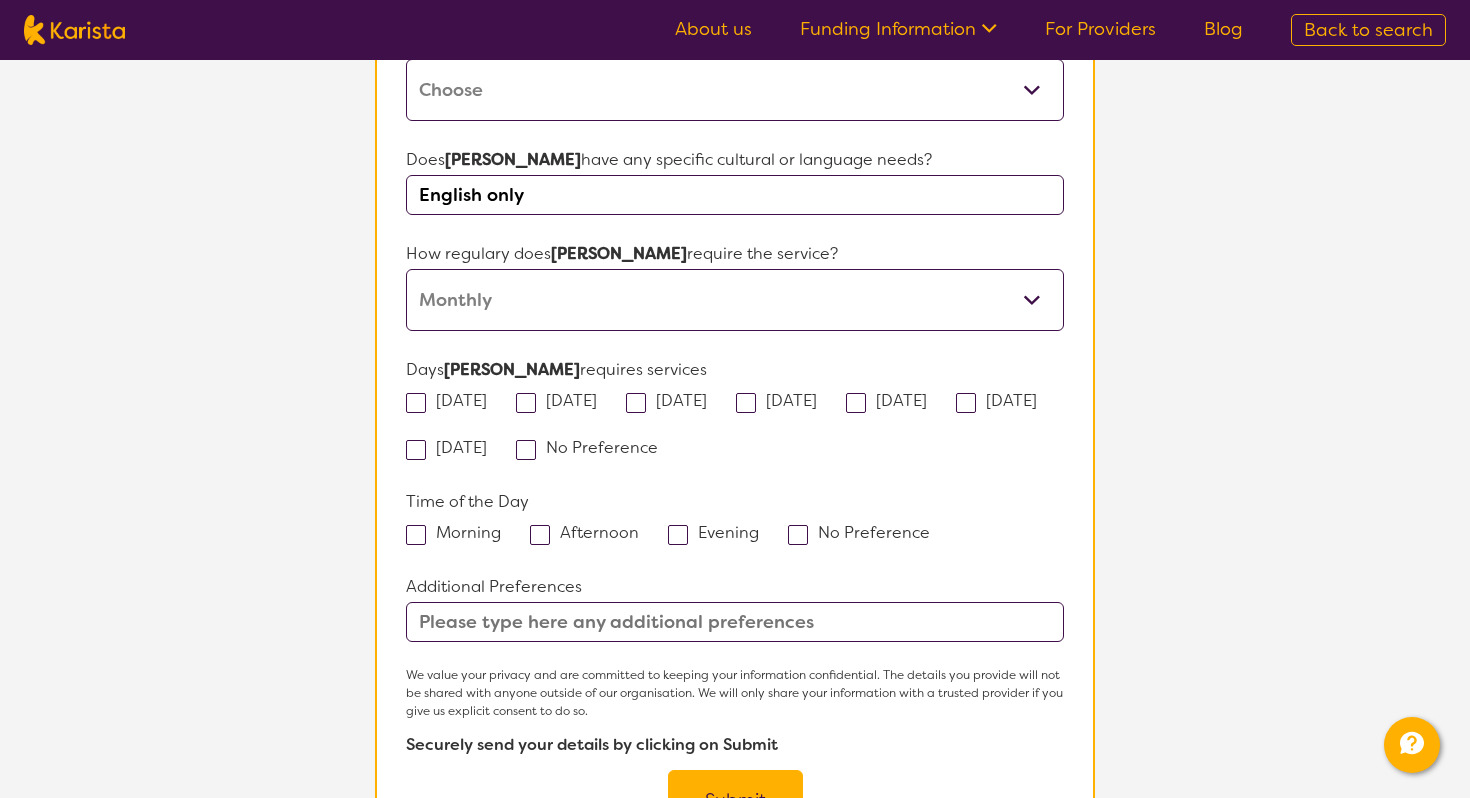 scroll, scrollTop: 1706, scrollLeft: 0, axis: vertical 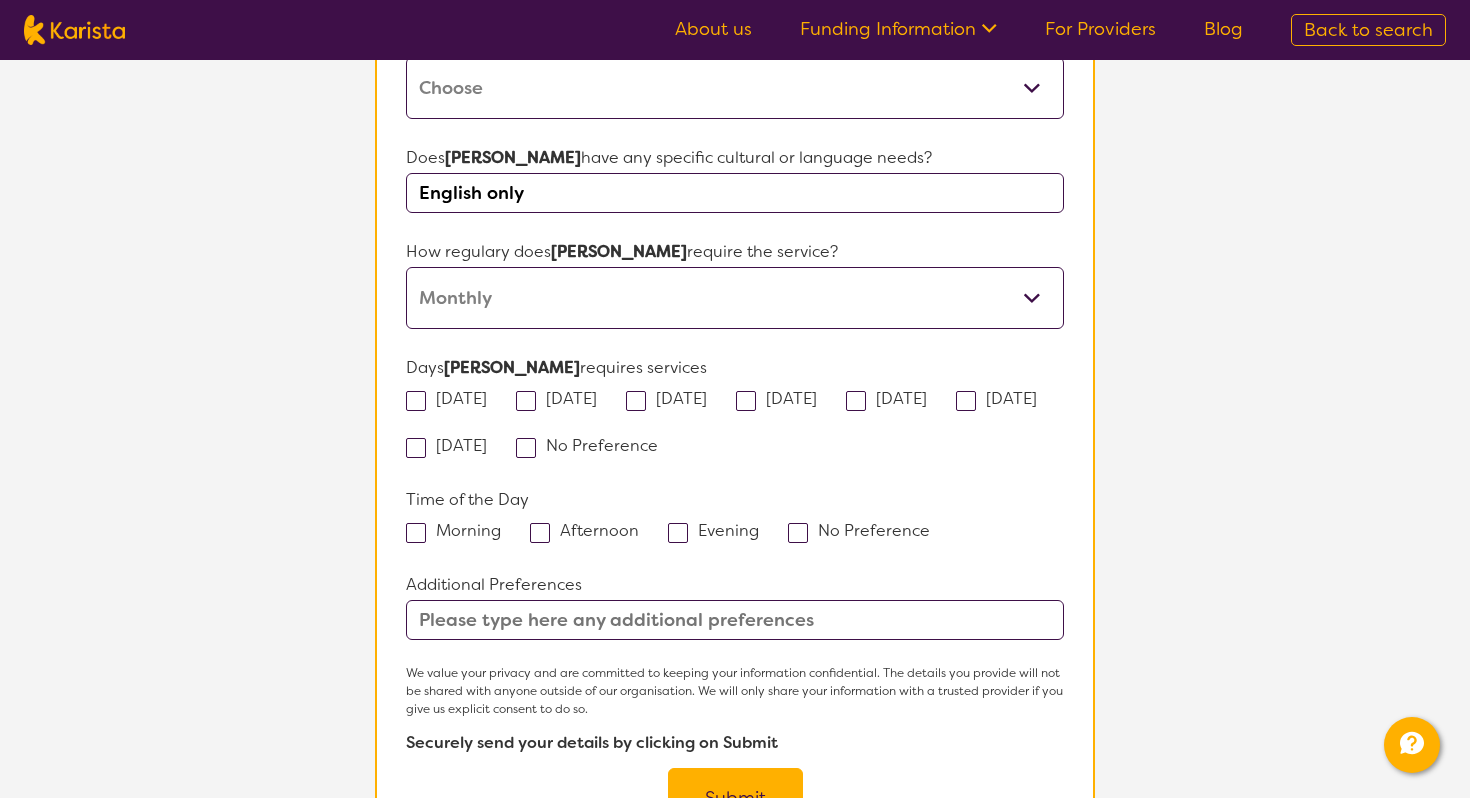 click at bounding box center (526, 448) 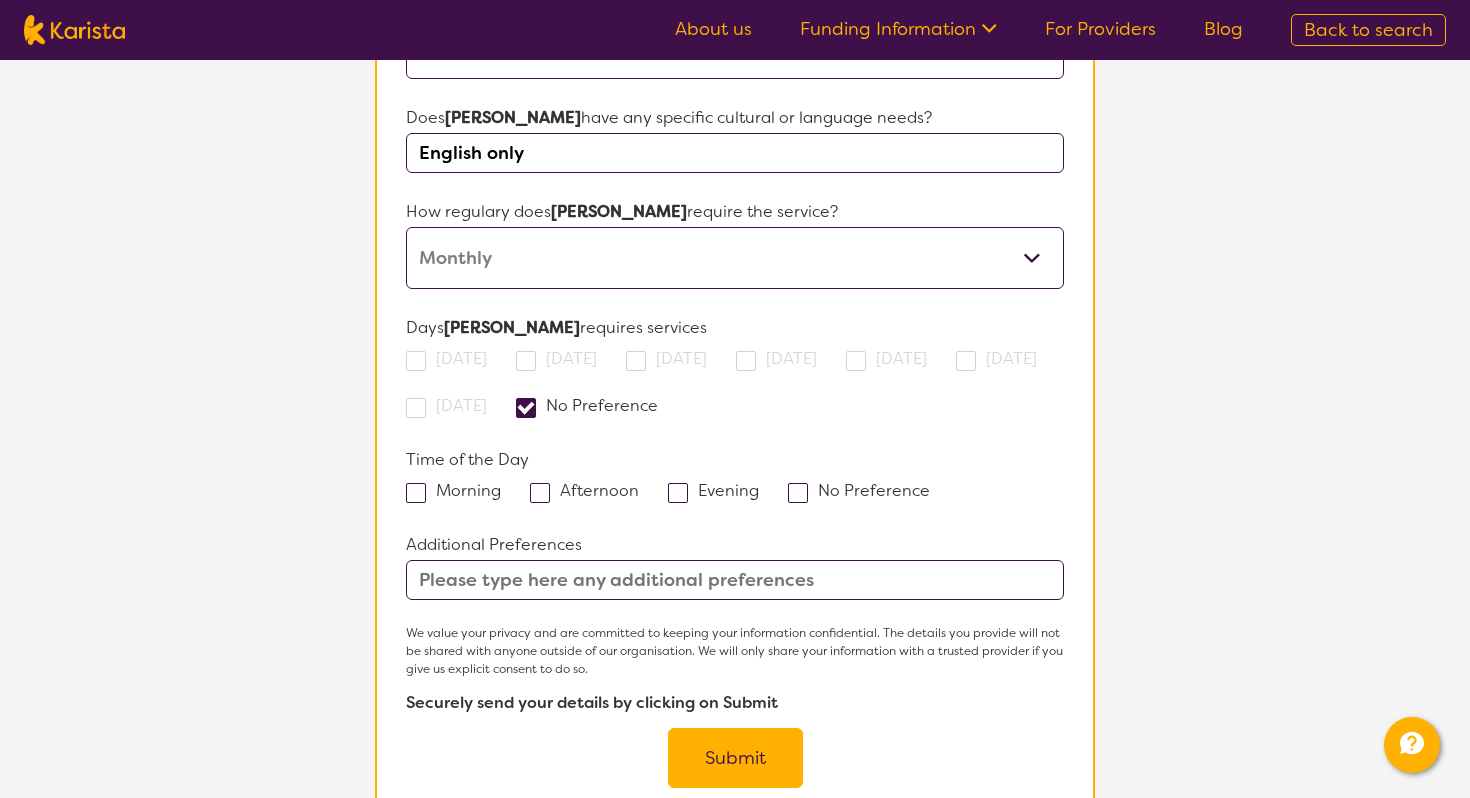 scroll, scrollTop: 1754, scrollLeft: 0, axis: vertical 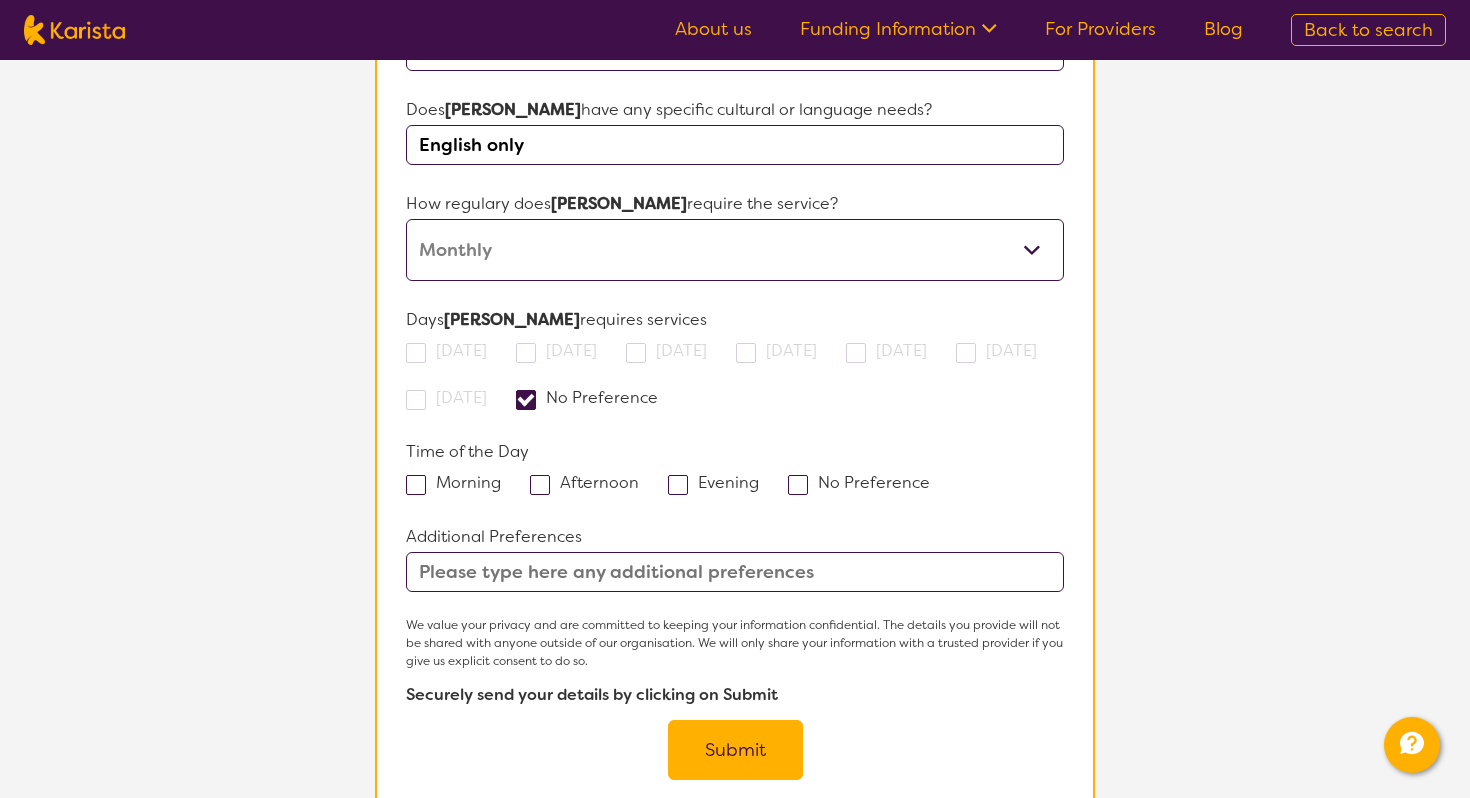 click at bounding box center [798, 485] 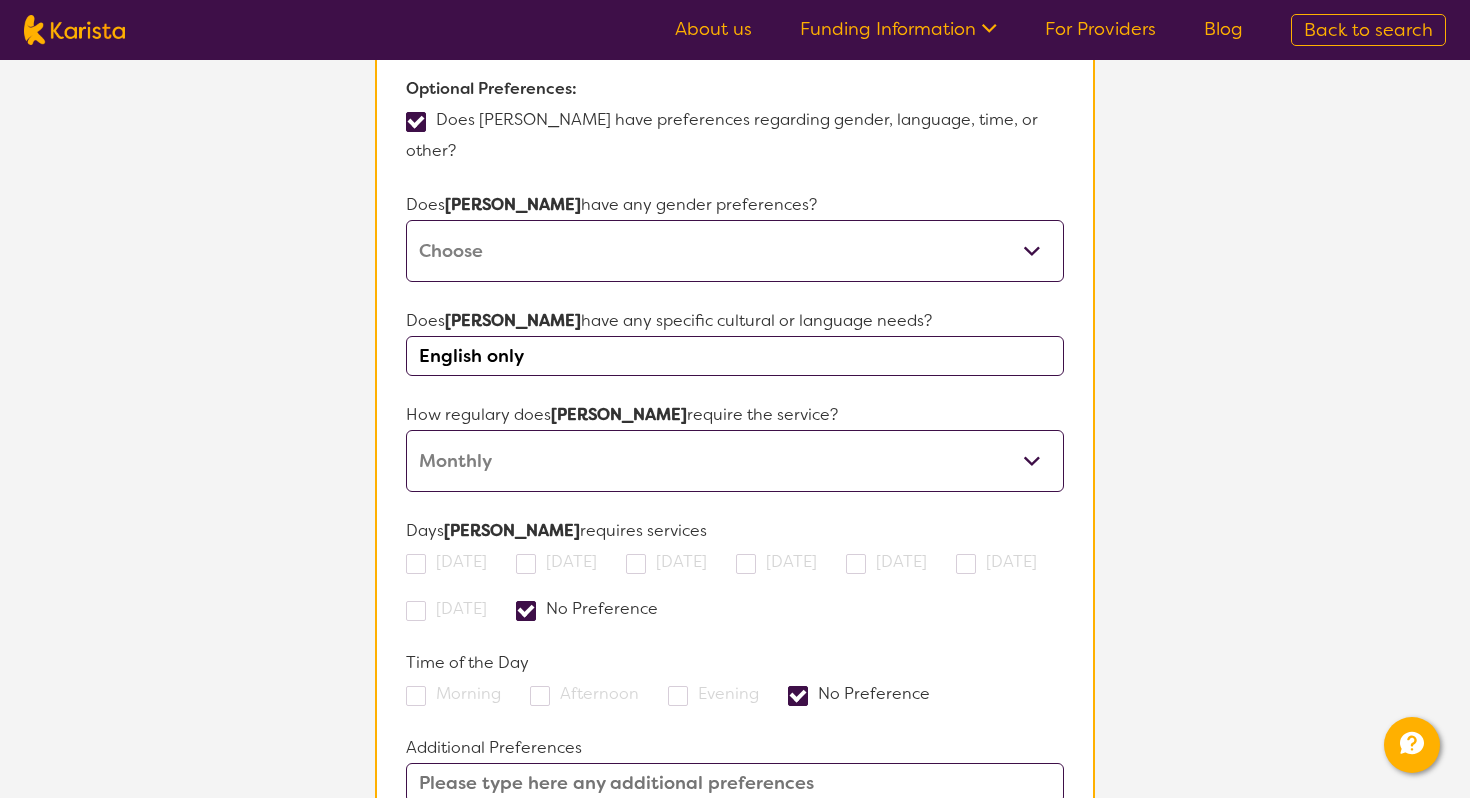 scroll, scrollTop: 1542, scrollLeft: 0, axis: vertical 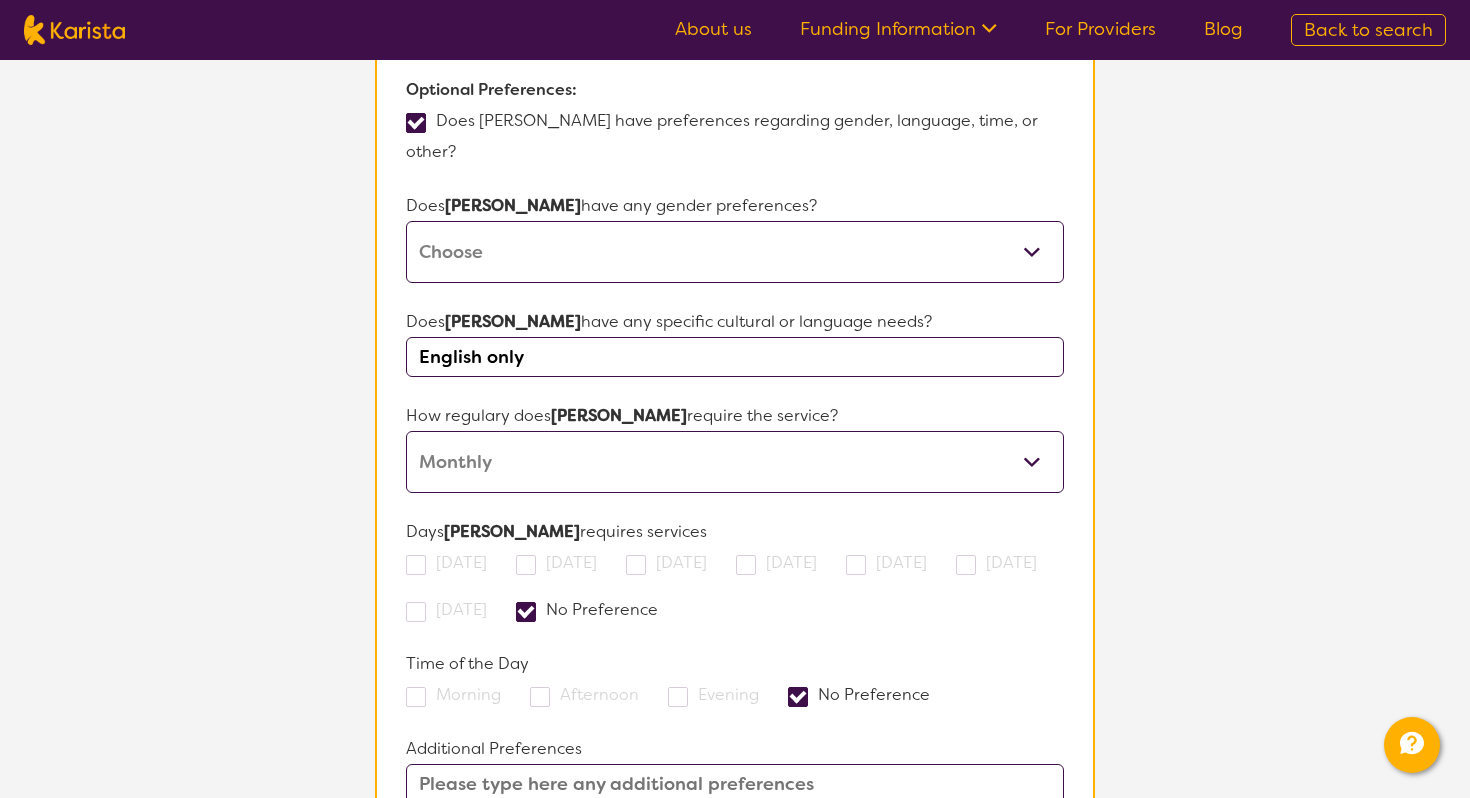 drag, startPoint x: 584, startPoint y: 261, endPoint x: 326, endPoint y: 270, distance: 258.15692 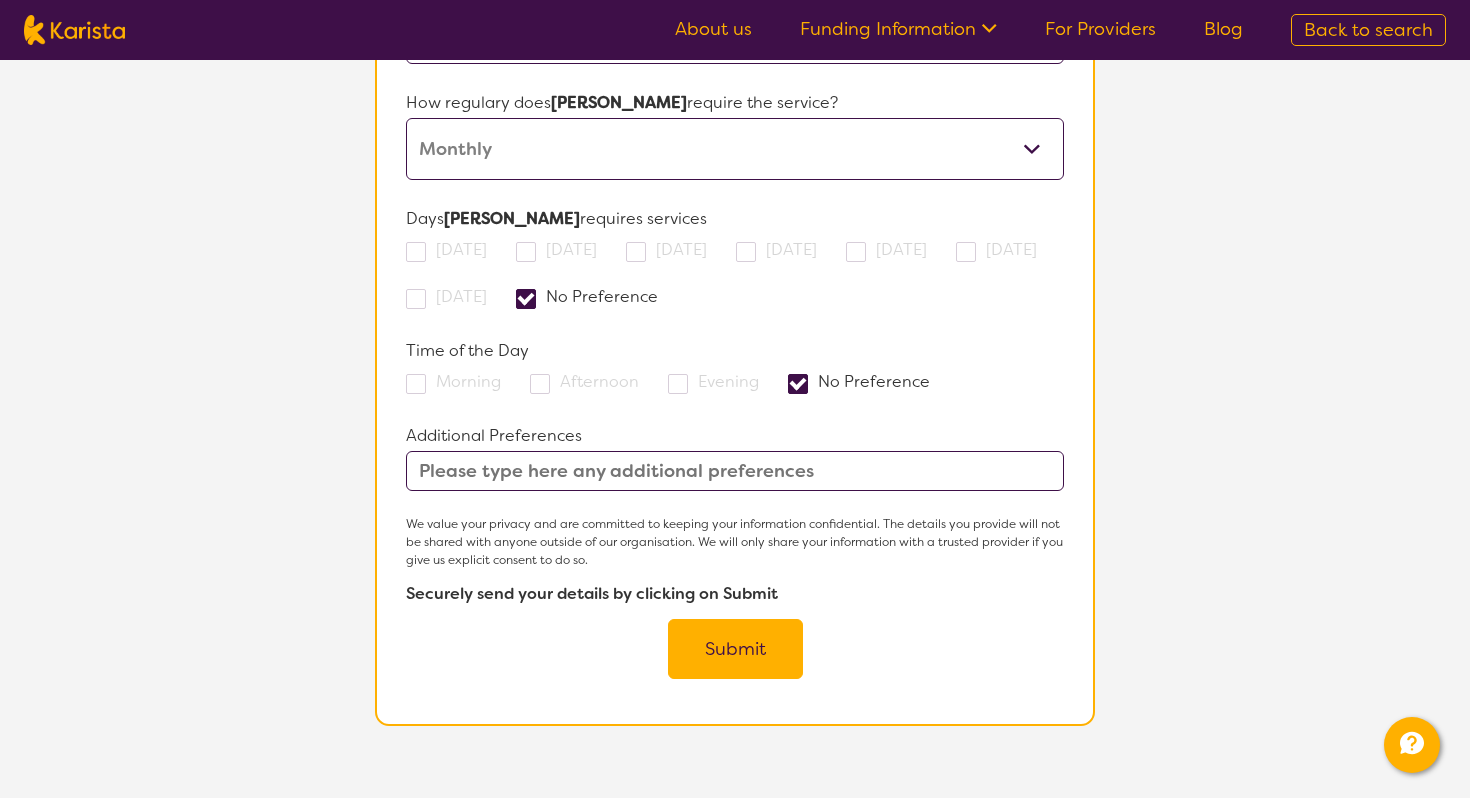 scroll, scrollTop: 1857, scrollLeft: 0, axis: vertical 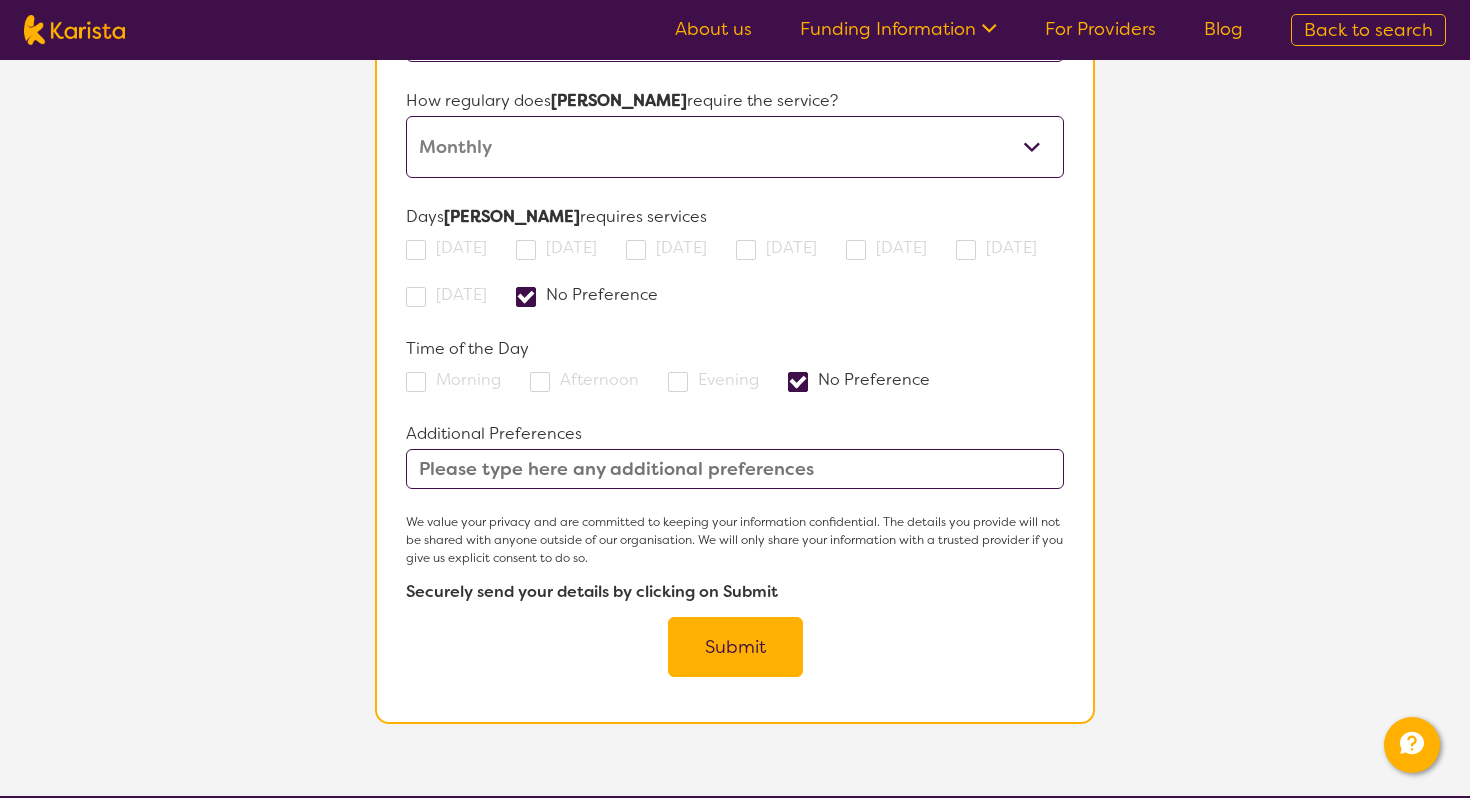 type 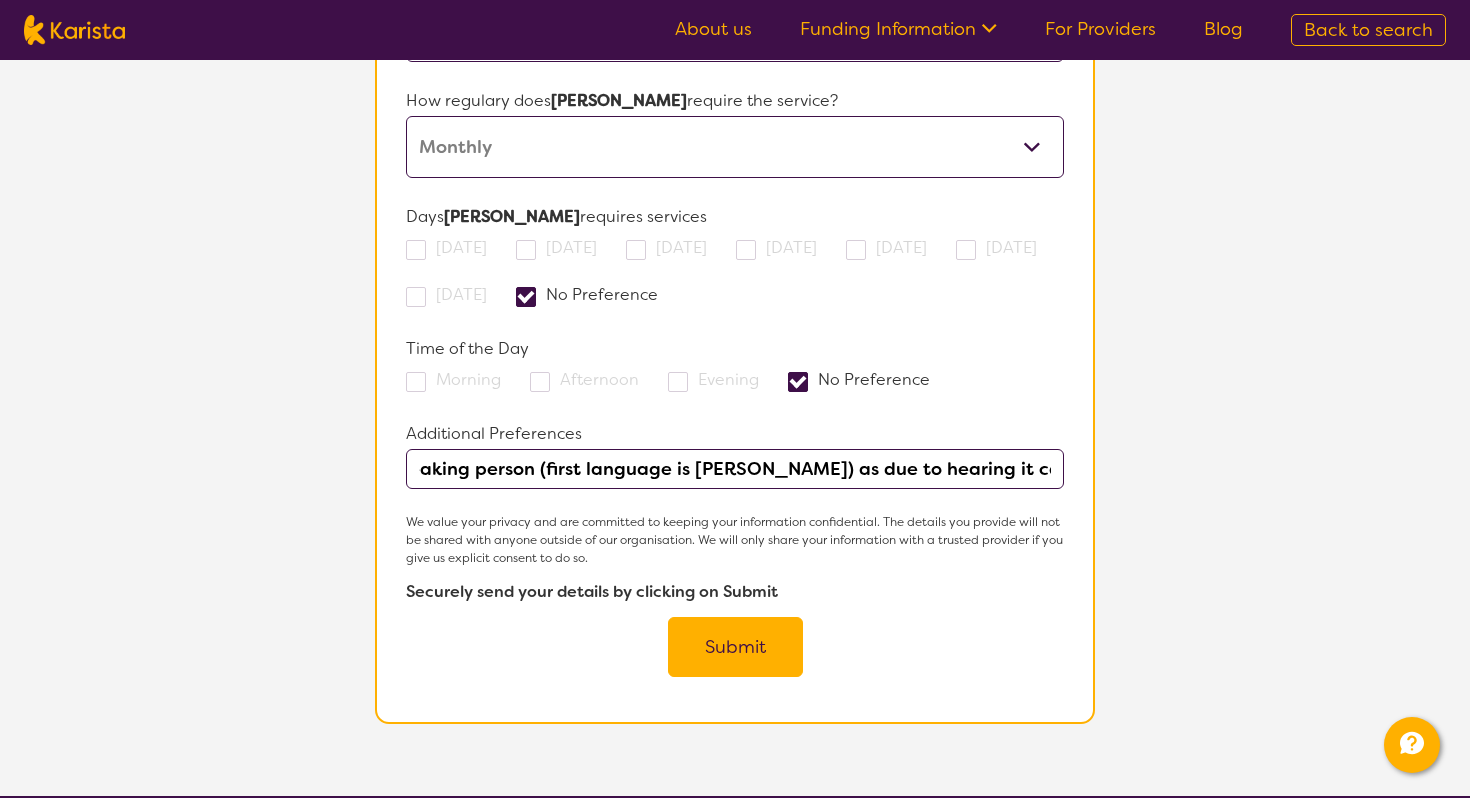 scroll, scrollTop: 0, scrollLeft: 404, axis: horizontal 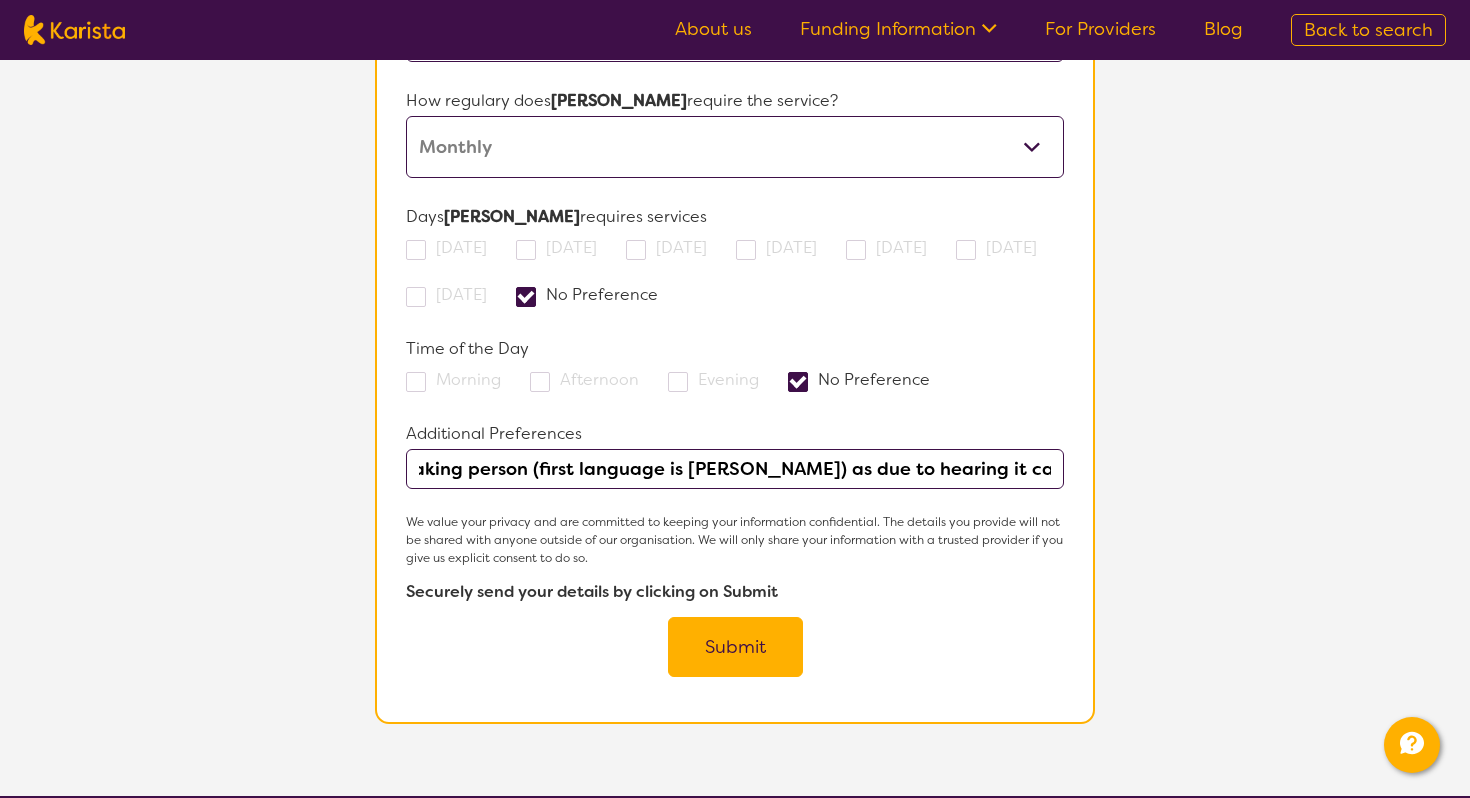 click on "if possible could i please have an english speaking person (first language is [PERSON_NAME]) as due to hearing it can be harder" at bounding box center [735, 469] 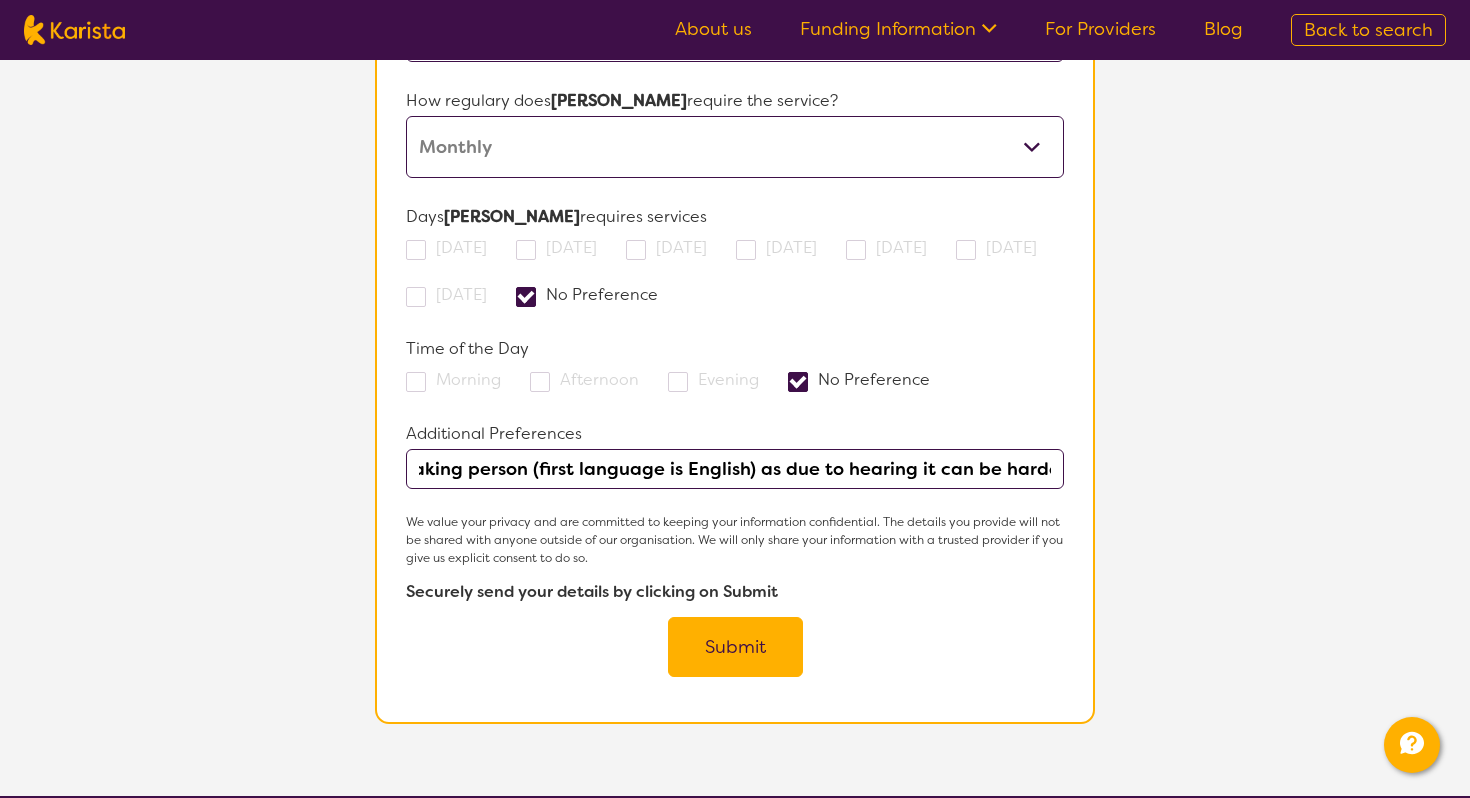scroll, scrollTop: 0, scrollLeft: 400, axis: horizontal 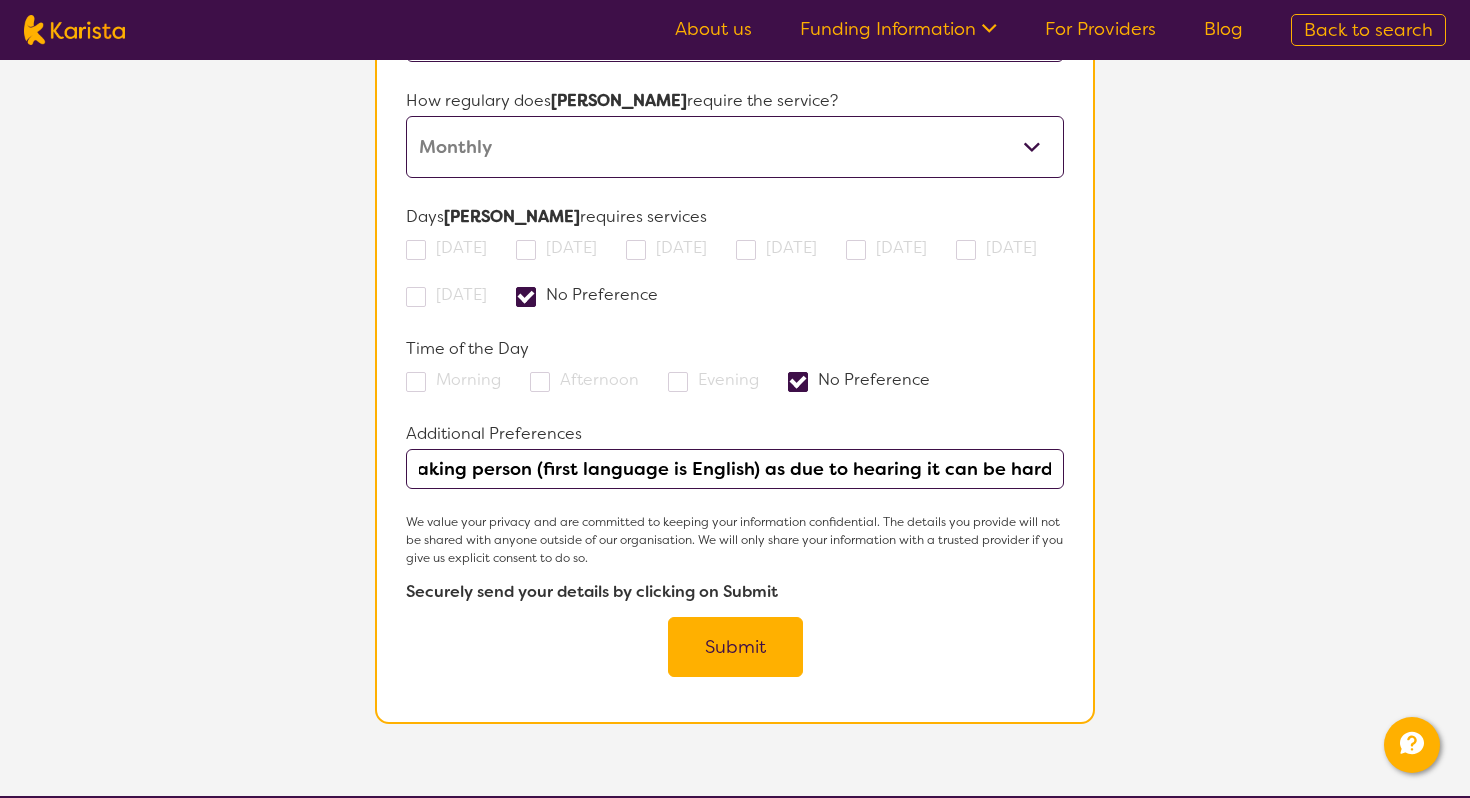 type on "if possible could i please have an english speaking person (first language is English) as due to hearing it can be harder" 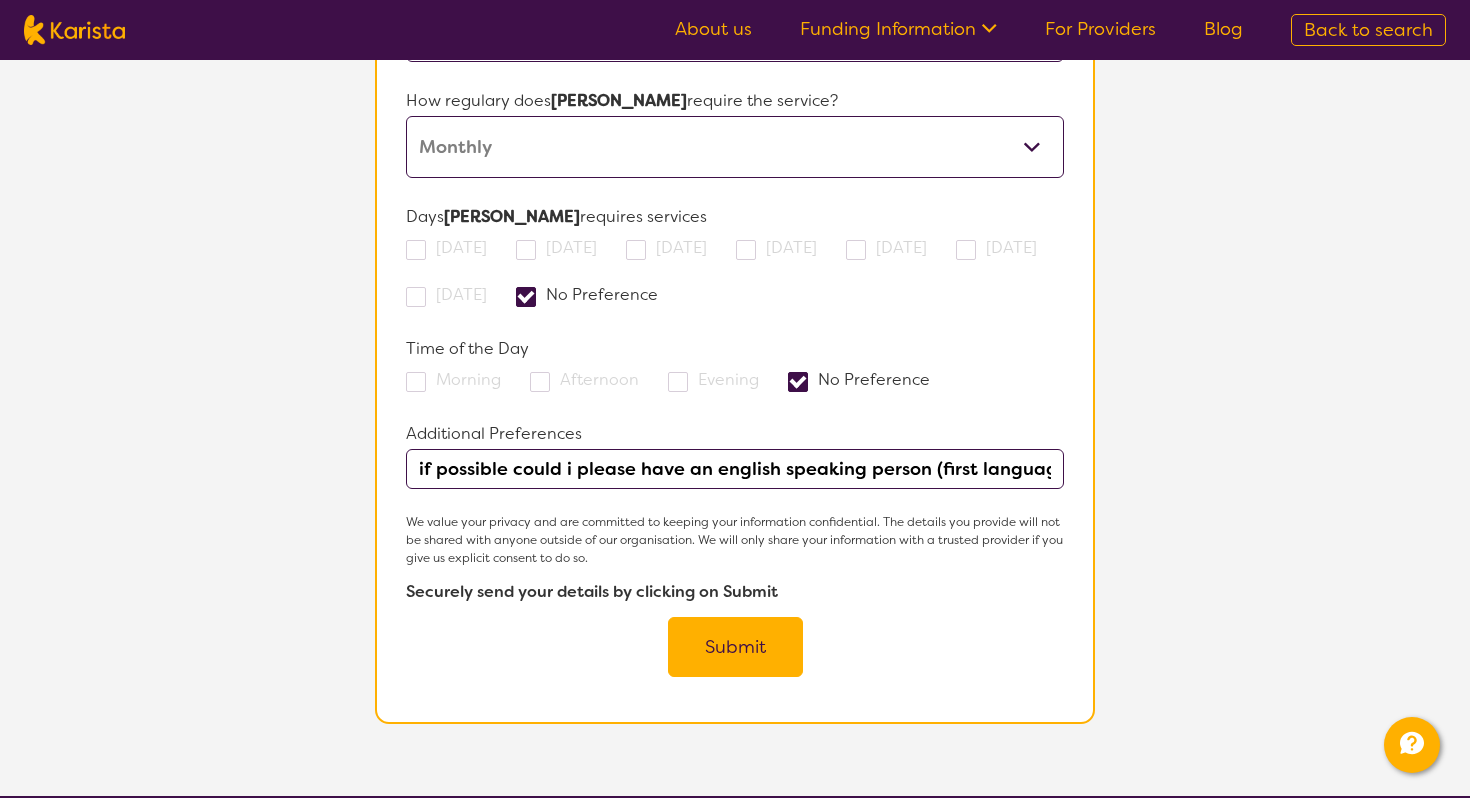 click on "Submit" at bounding box center [735, 647] 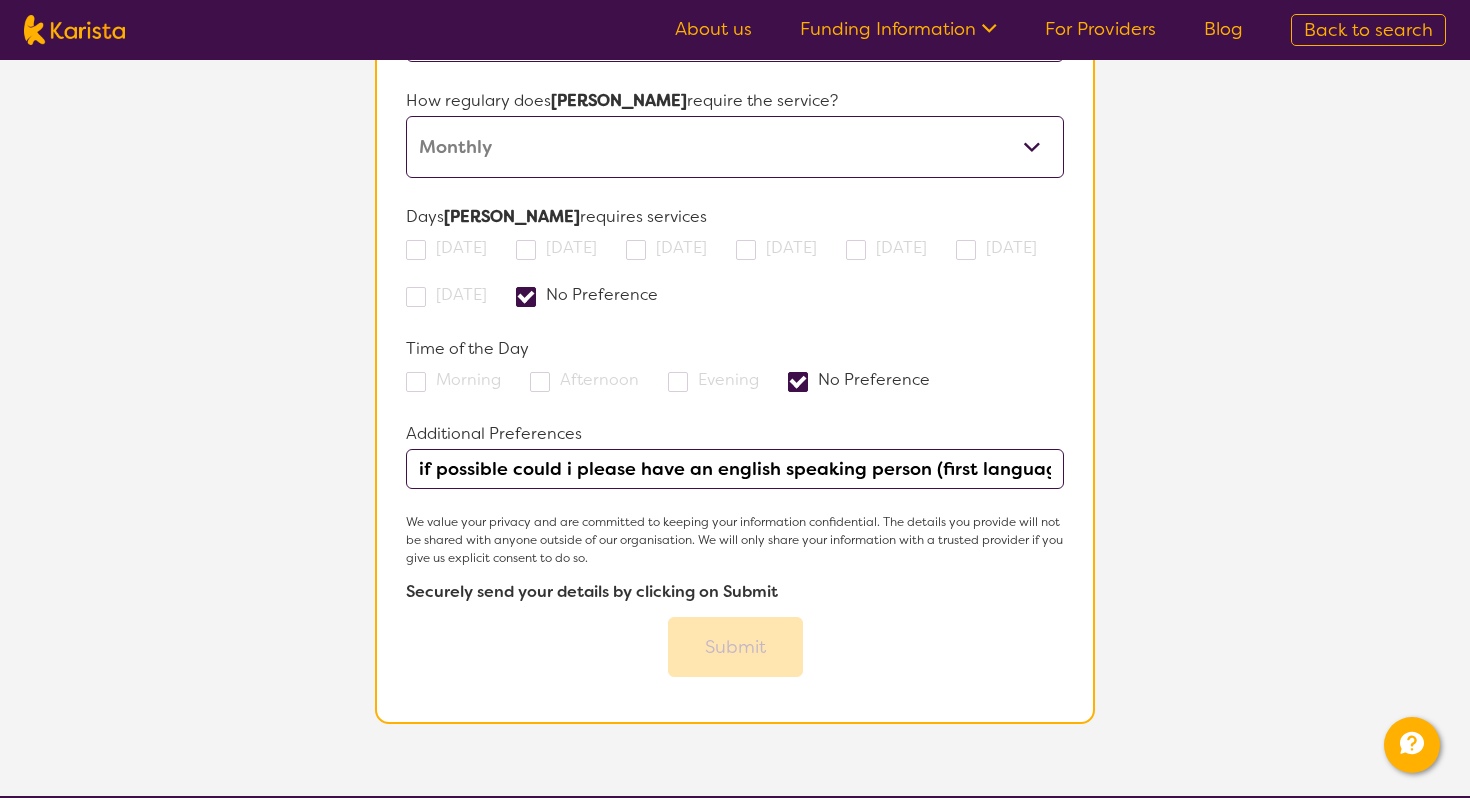 scroll, scrollTop: 0, scrollLeft: 0, axis: both 